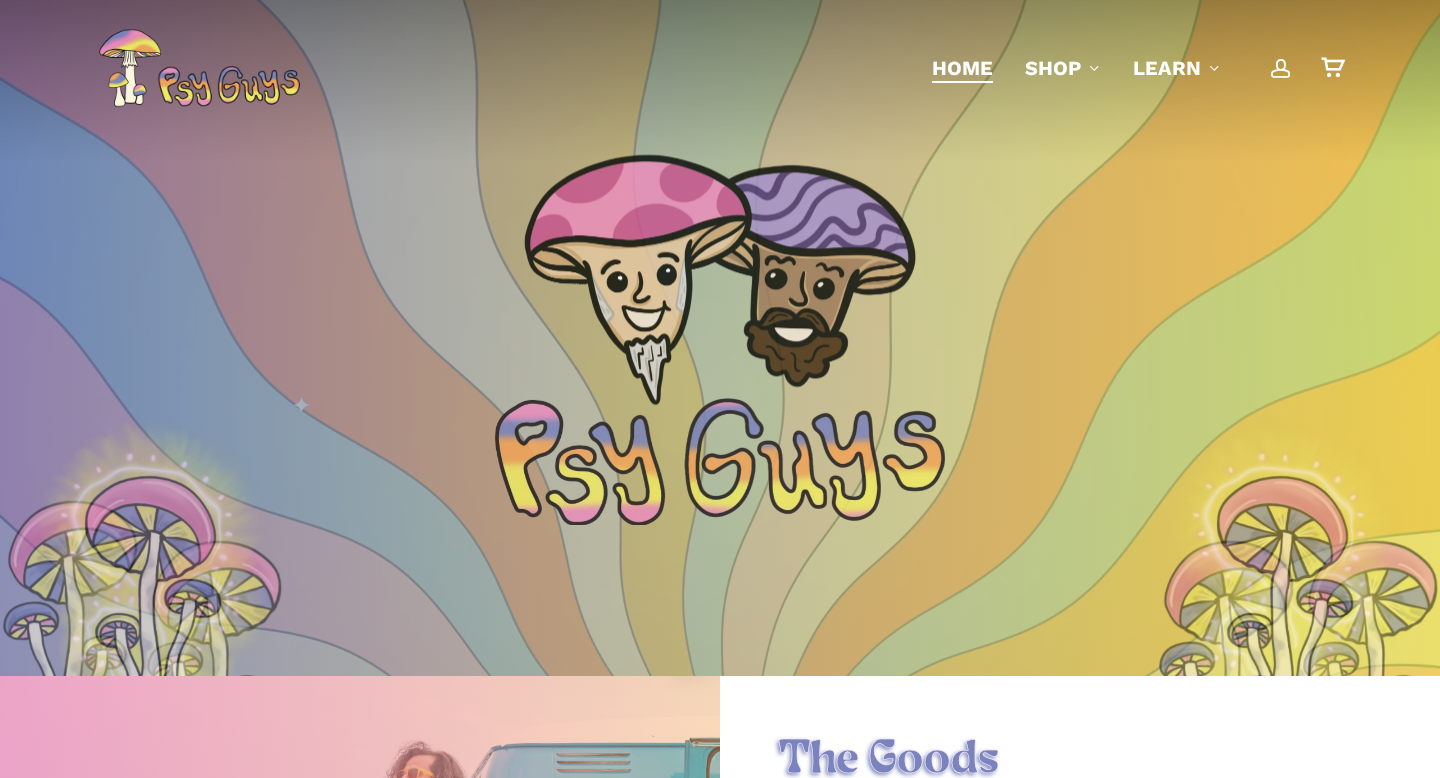 scroll, scrollTop: 0, scrollLeft: 0, axis: both 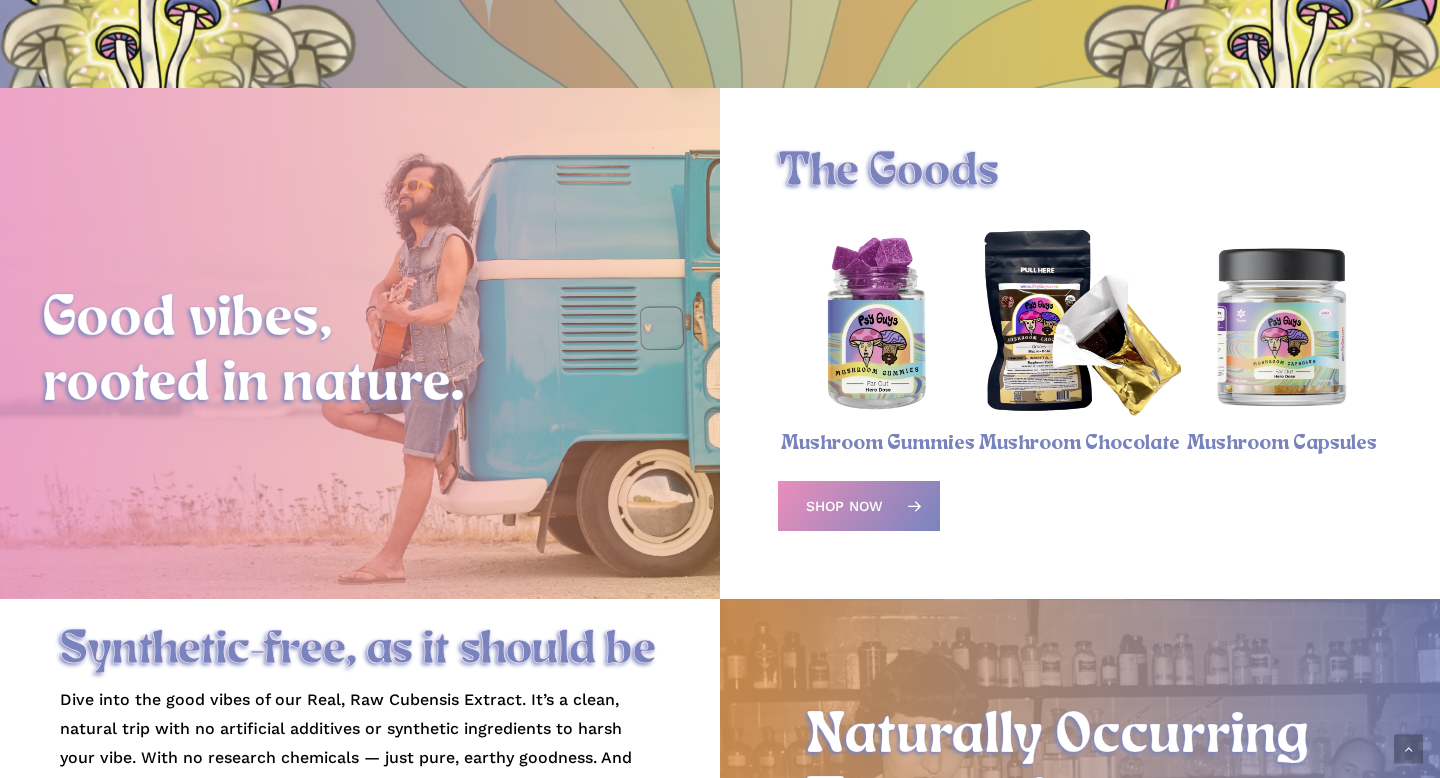 click at bounding box center [879, 326] 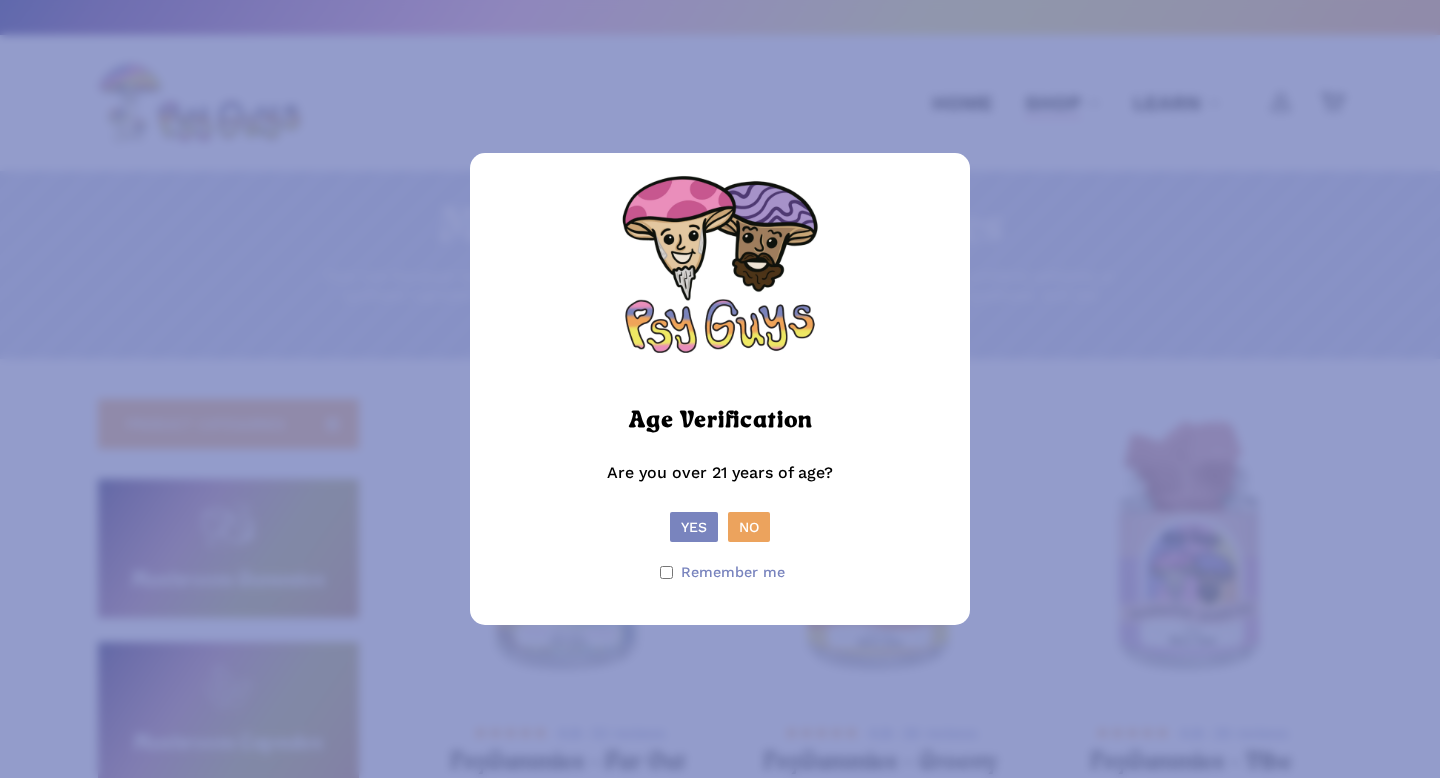 scroll, scrollTop: 0, scrollLeft: 0, axis: both 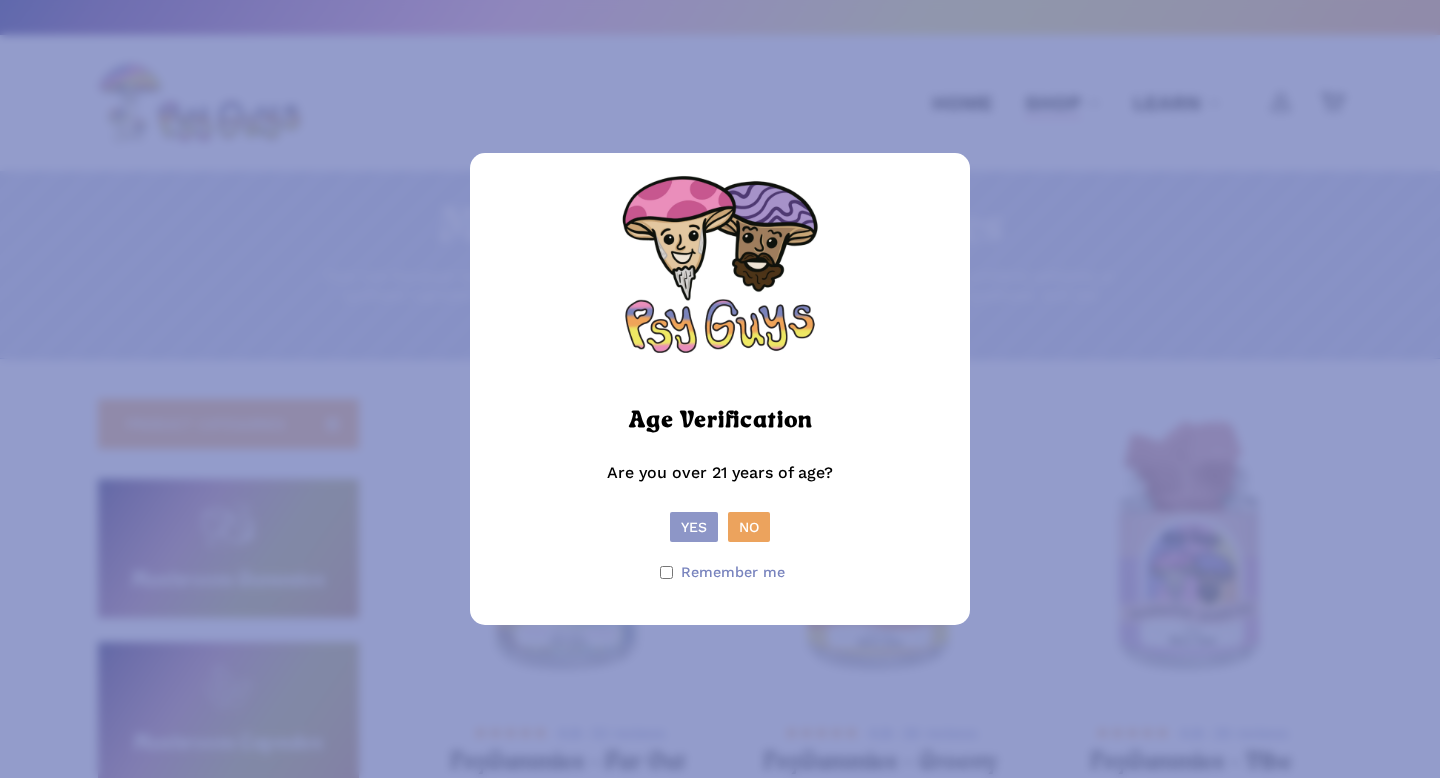 click on "Yes" at bounding box center [694, 527] 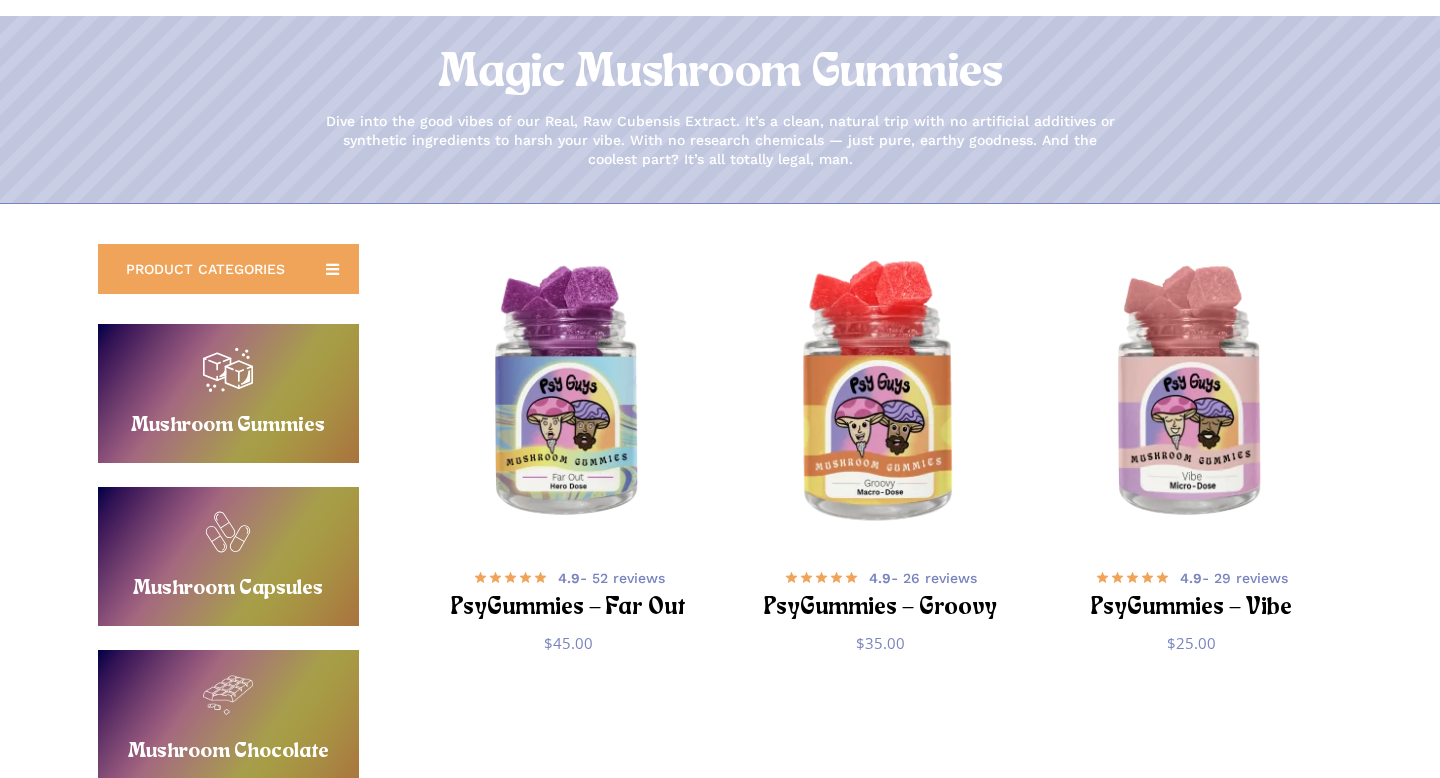 scroll, scrollTop: 284, scrollLeft: 0, axis: vertical 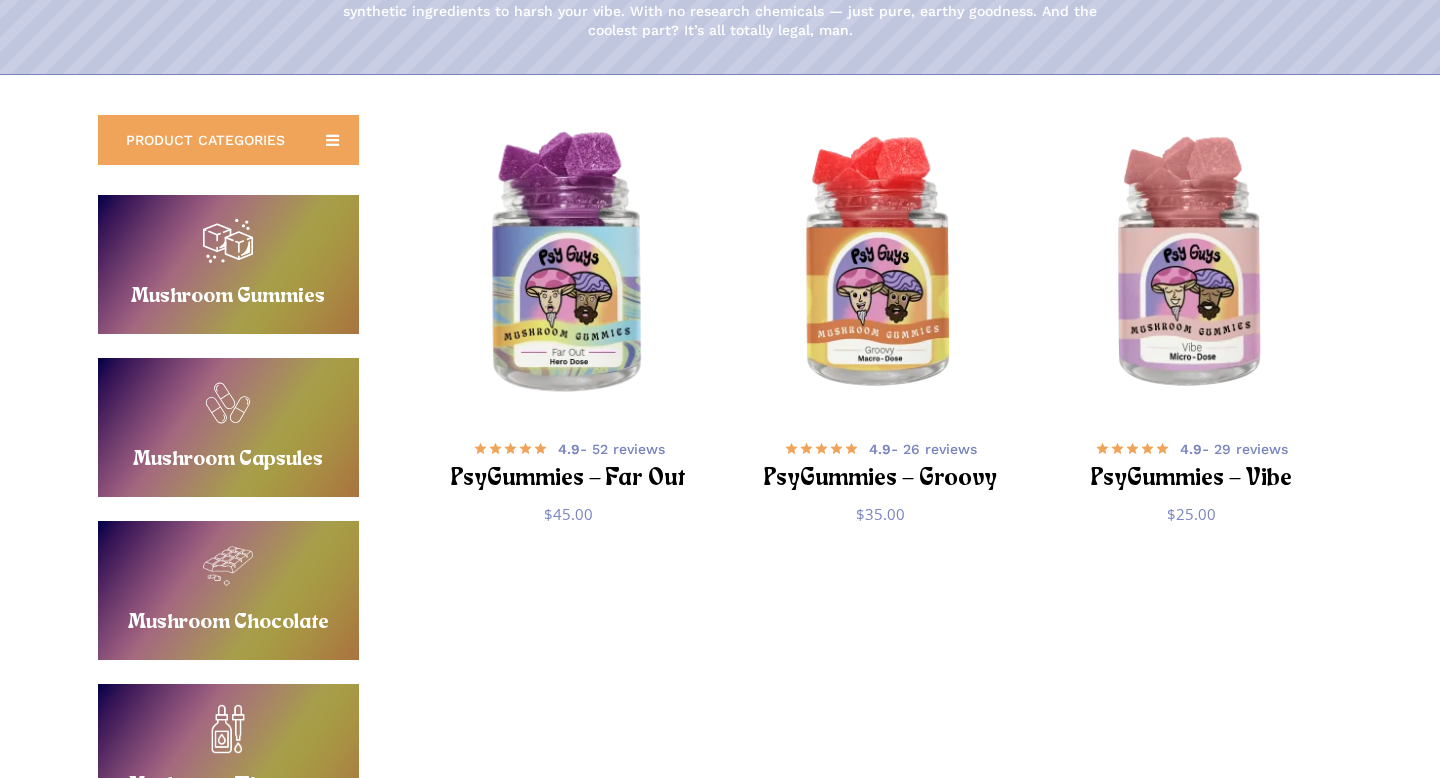 click at bounding box center (569, 265) 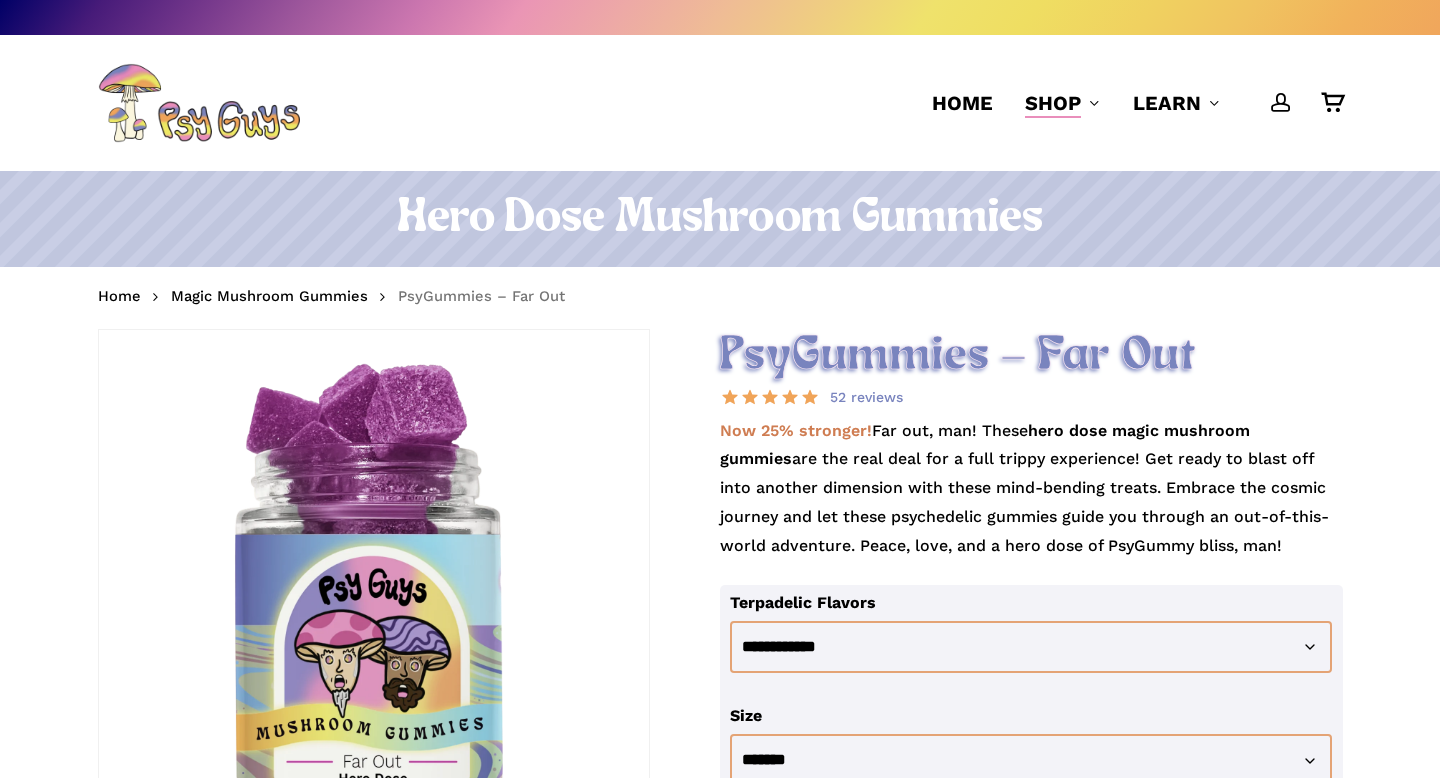 scroll, scrollTop: 0, scrollLeft: 0, axis: both 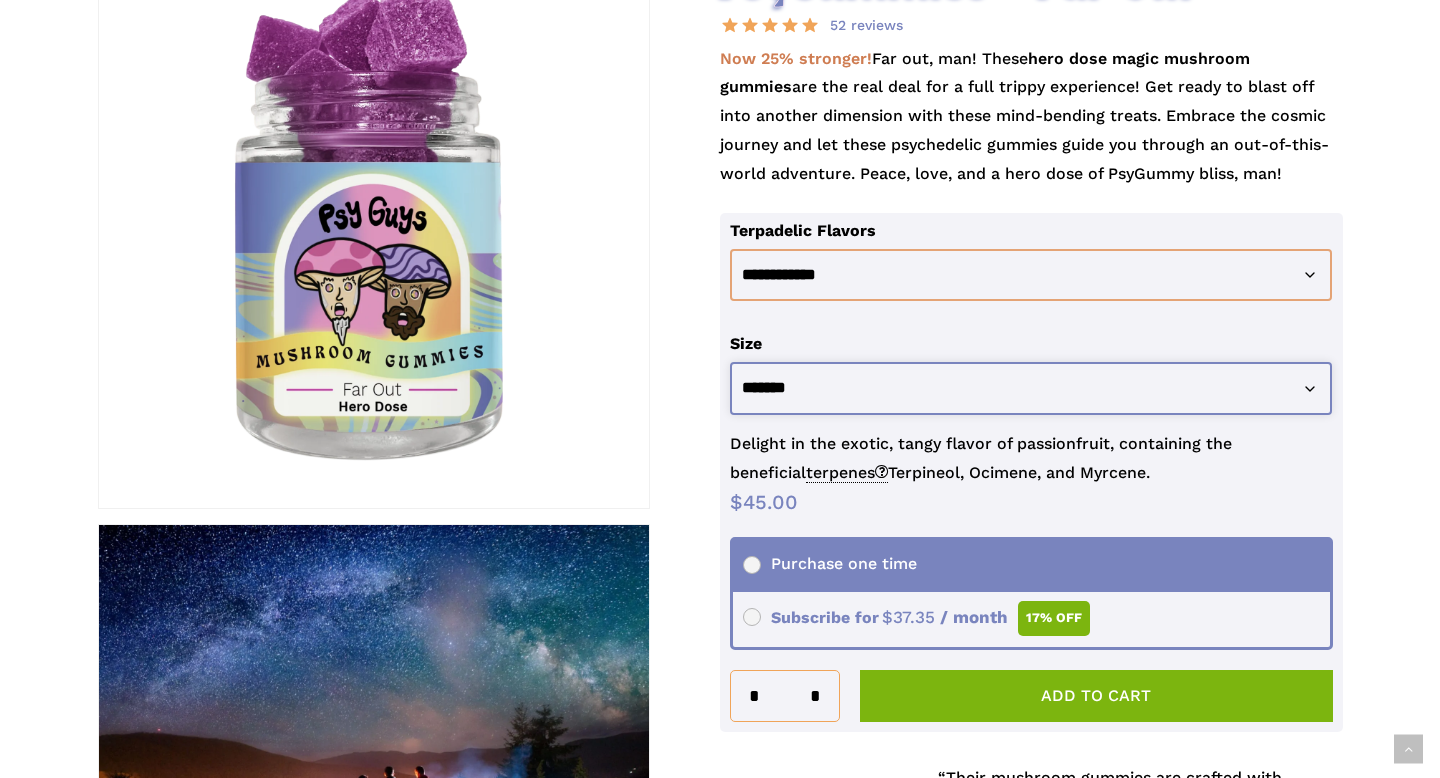 click on "**********" 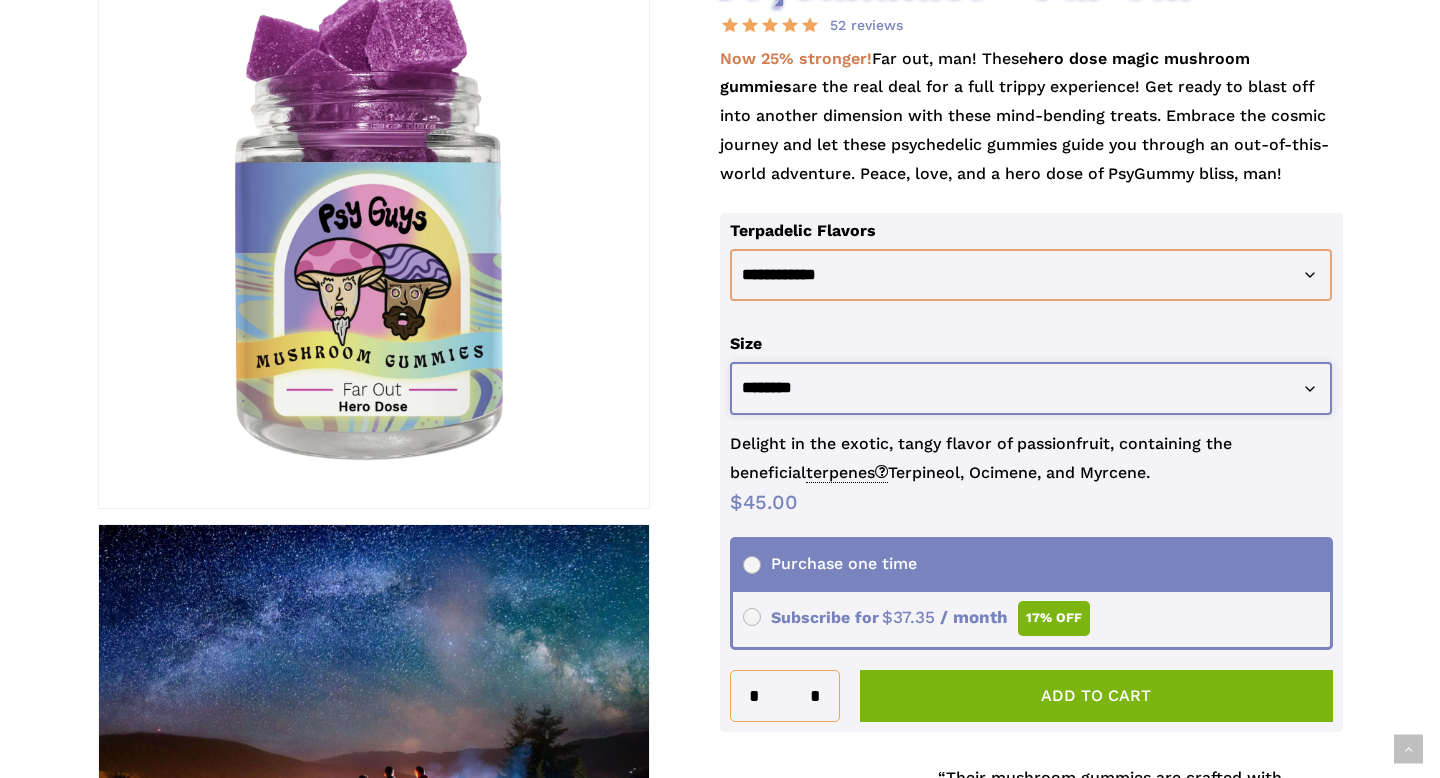select on "********" 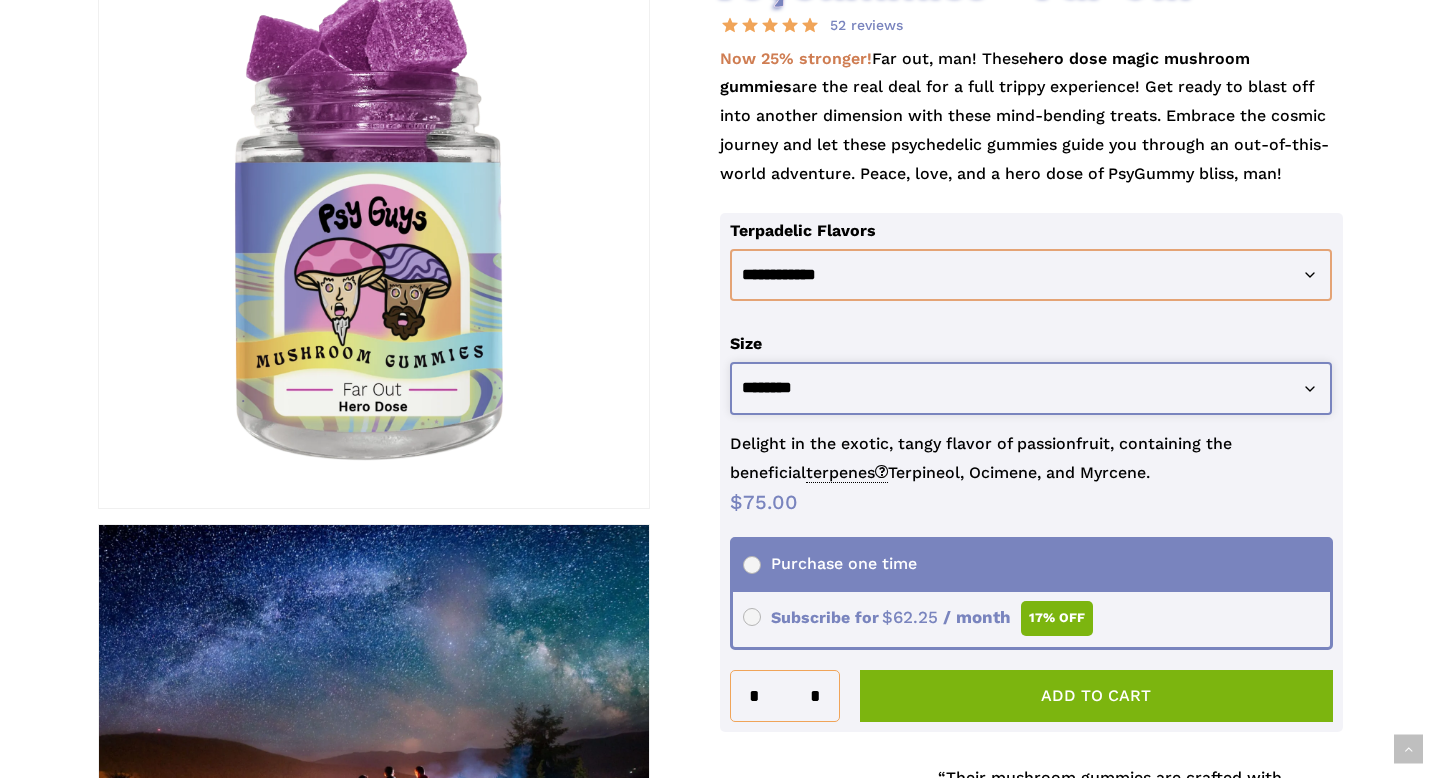 scroll, scrollTop: 0, scrollLeft: 0, axis: both 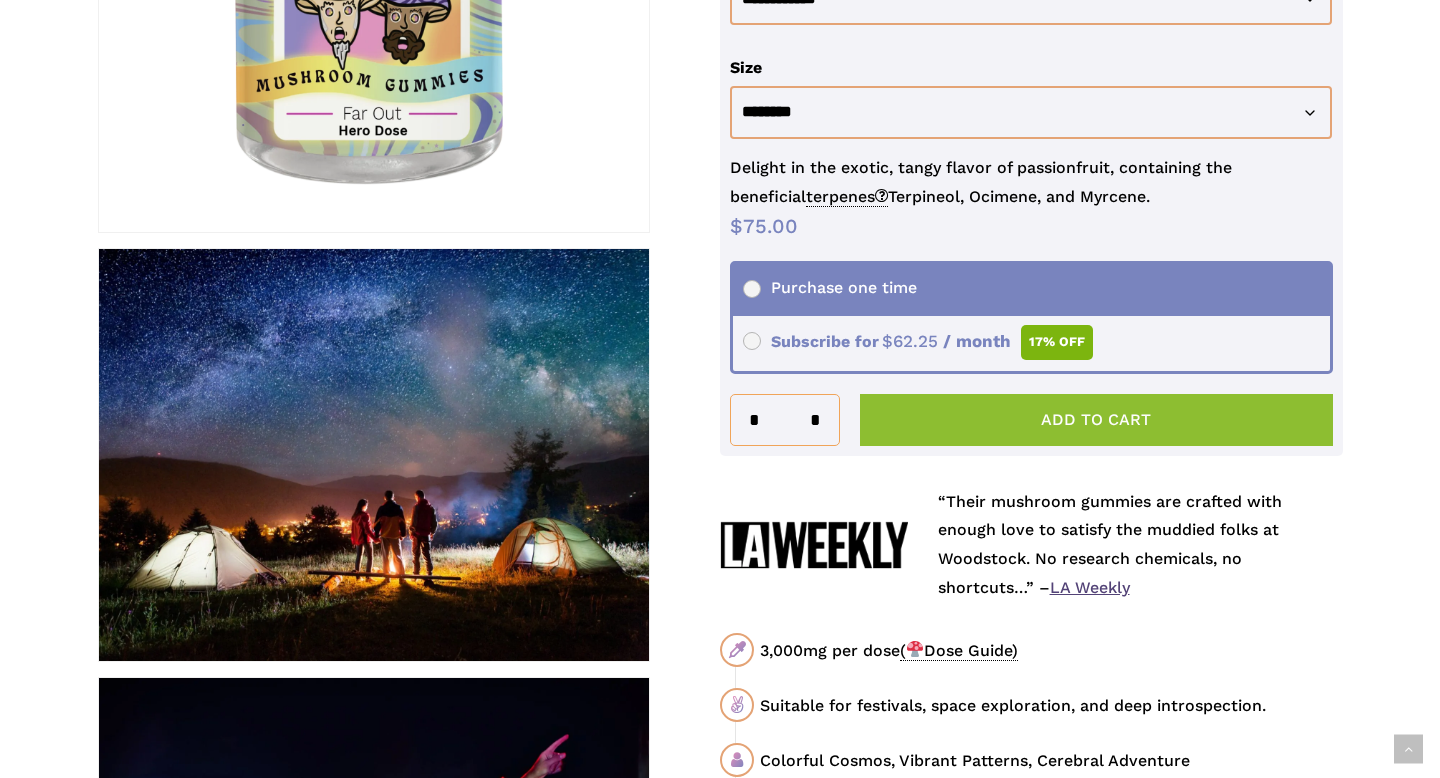 click on "Add to cart" 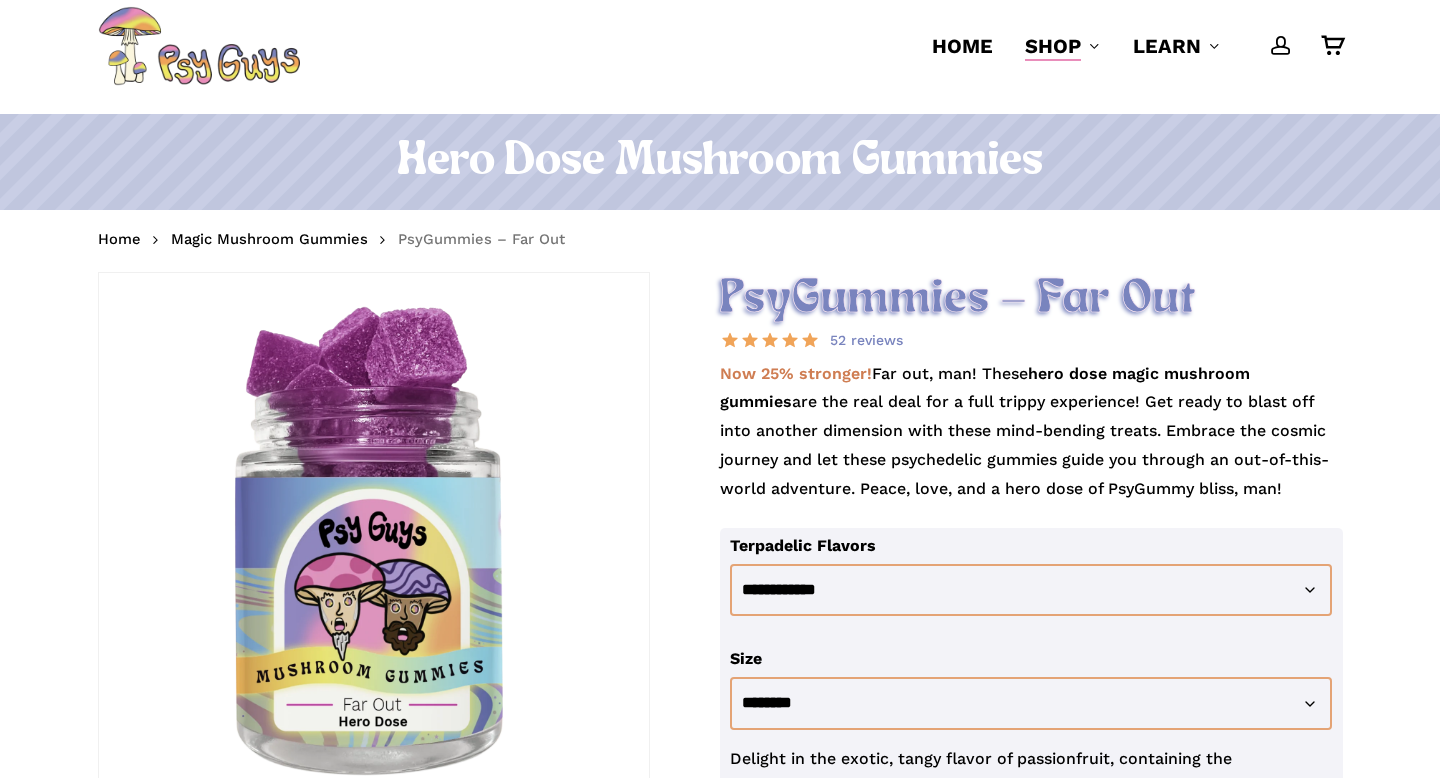 scroll, scrollTop: 0, scrollLeft: 0, axis: both 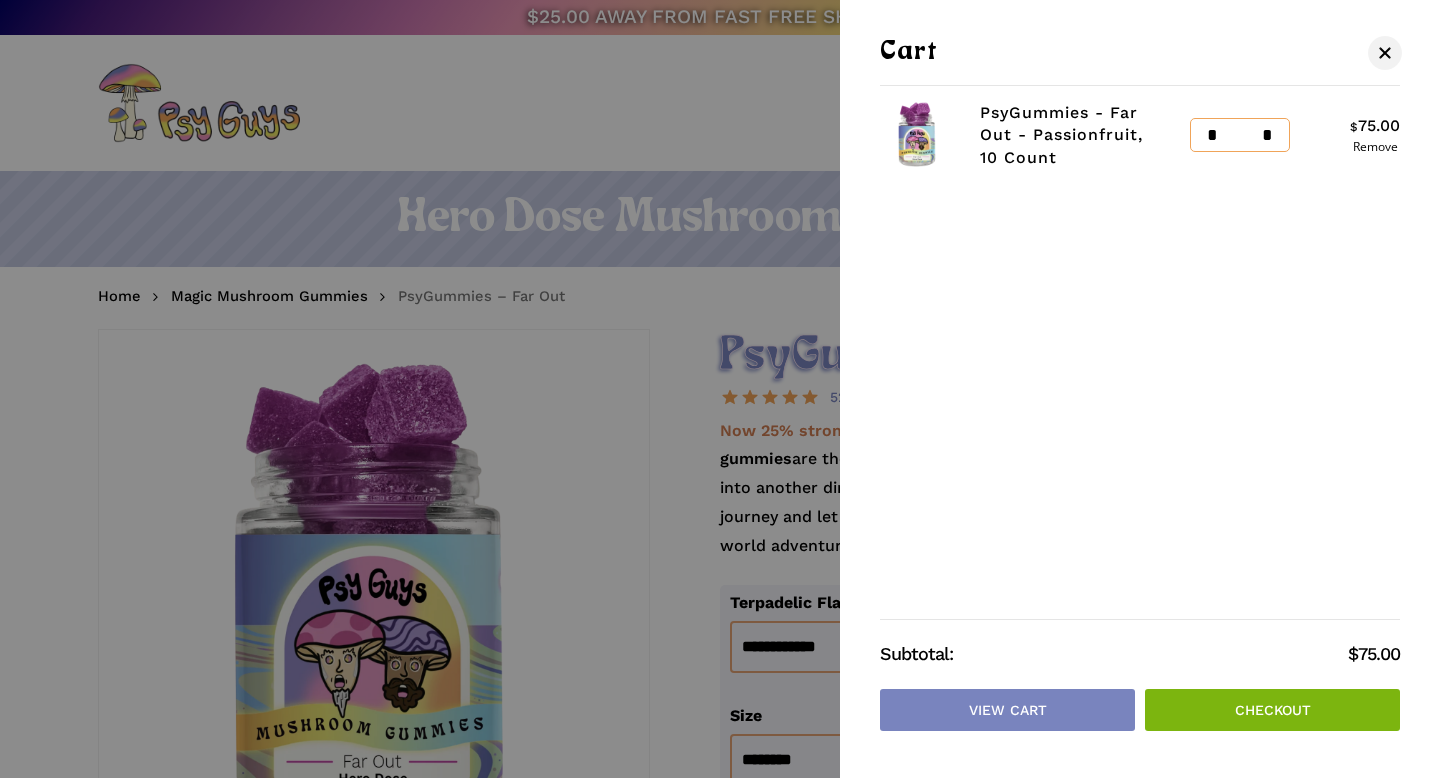 click on "Checkout" at bounding box center (1272, 710) 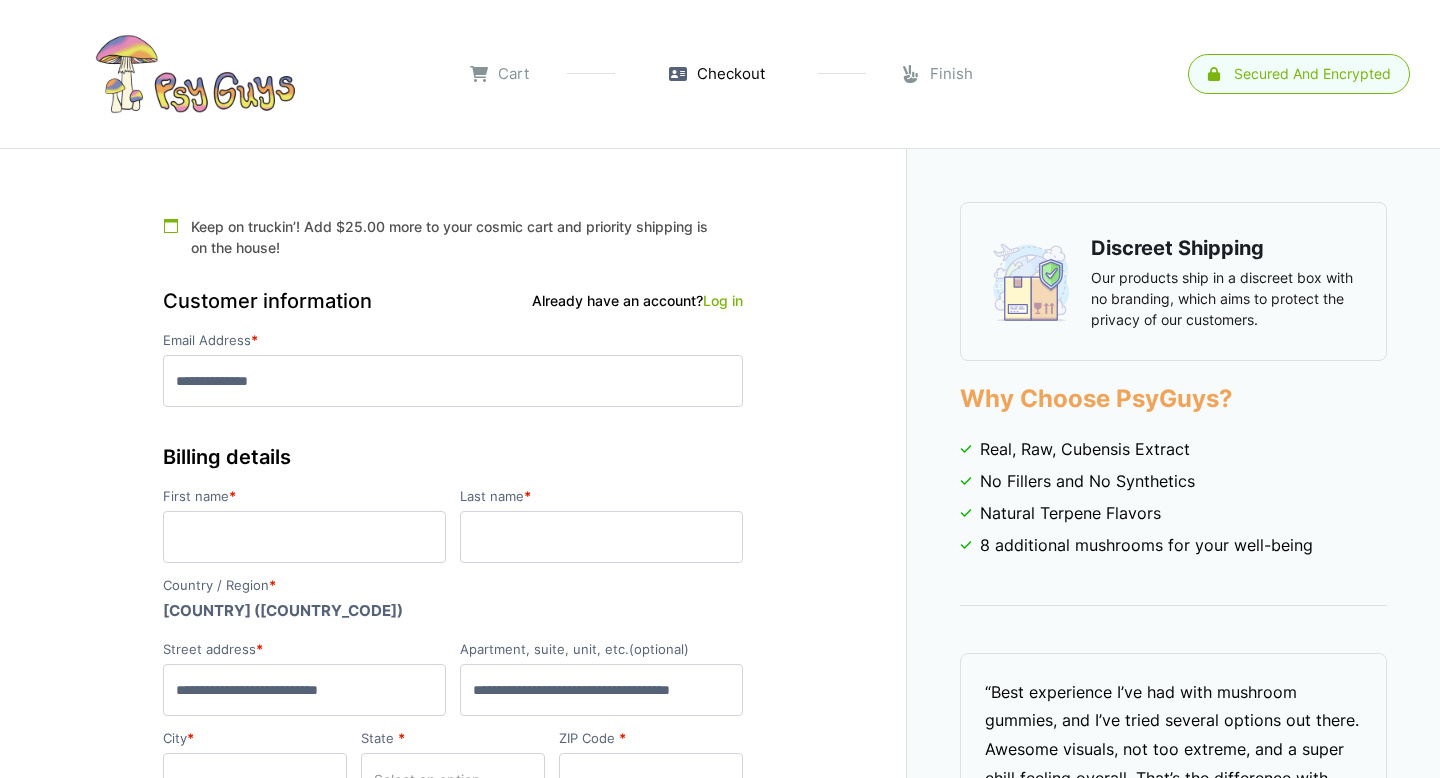 scroll, scrollTop: 0, scrollLeft: 0, axis: both 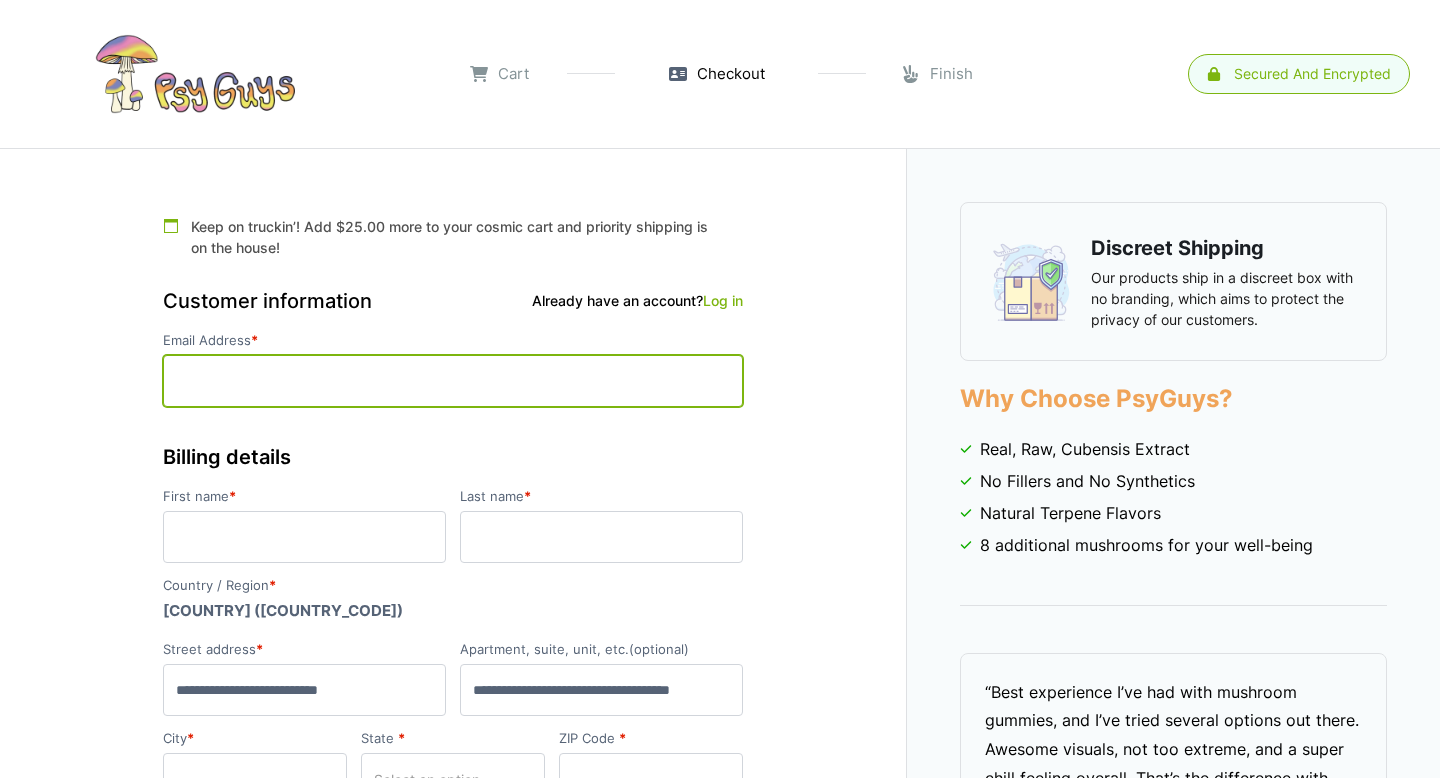 click on "Email Address  *" at bounding box center [453, 381] 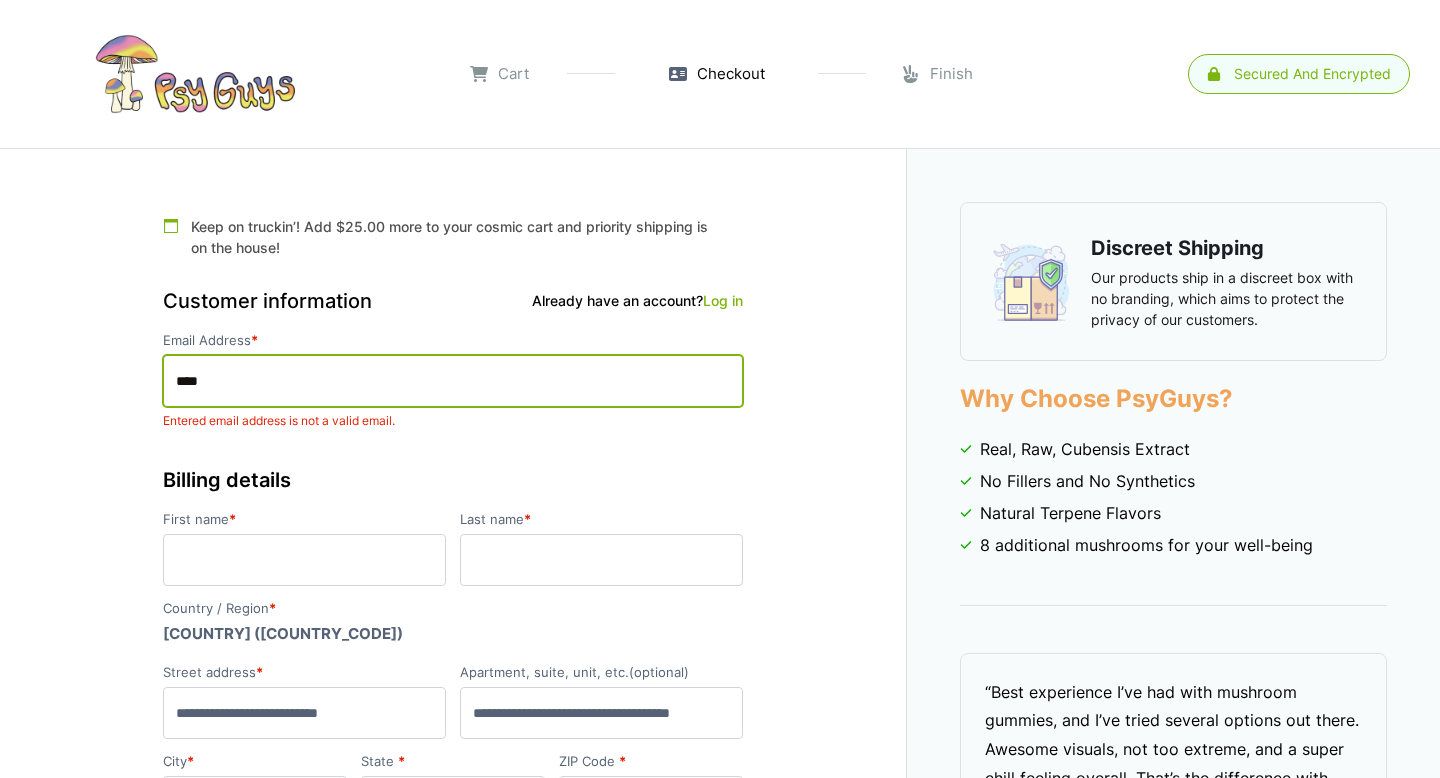 type on "**********" 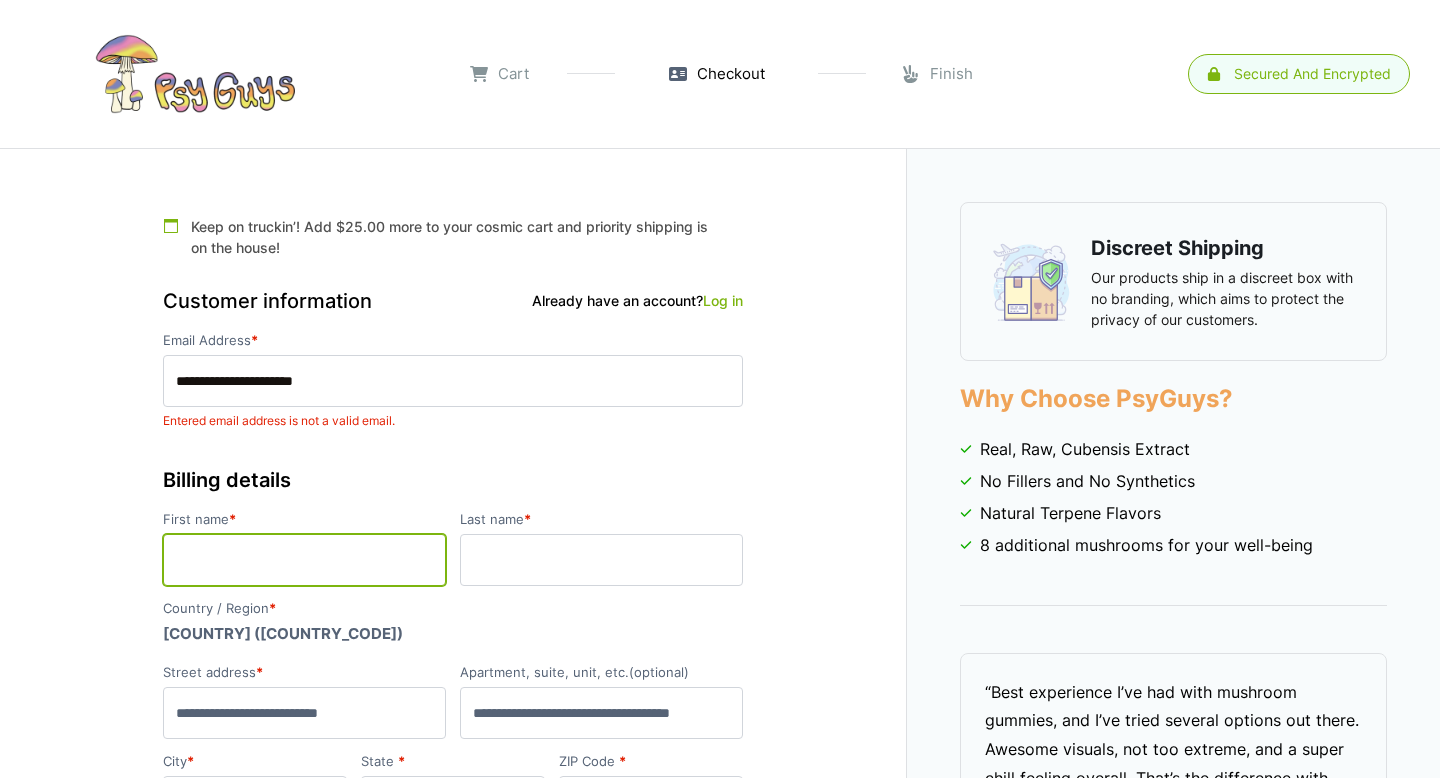 type on "*****" 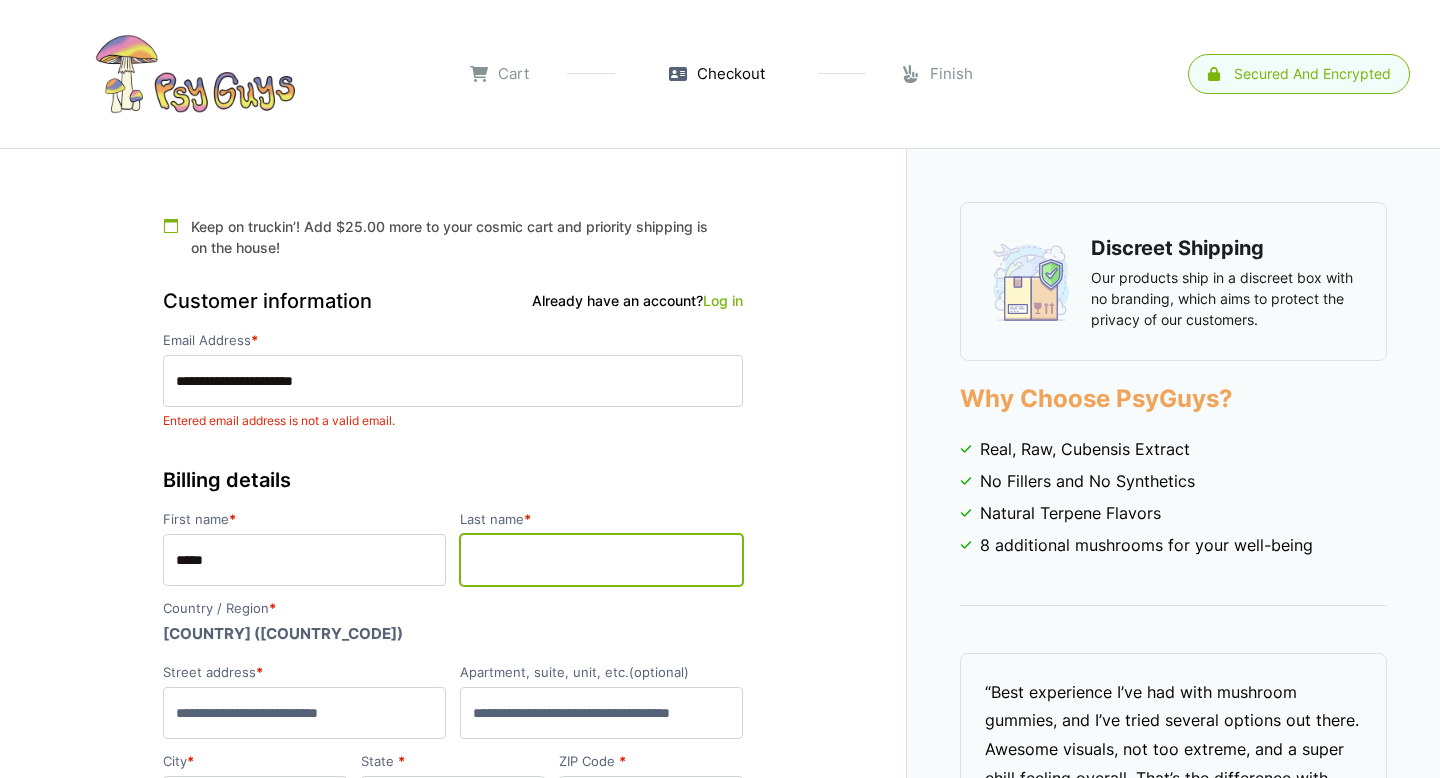 type on "****" 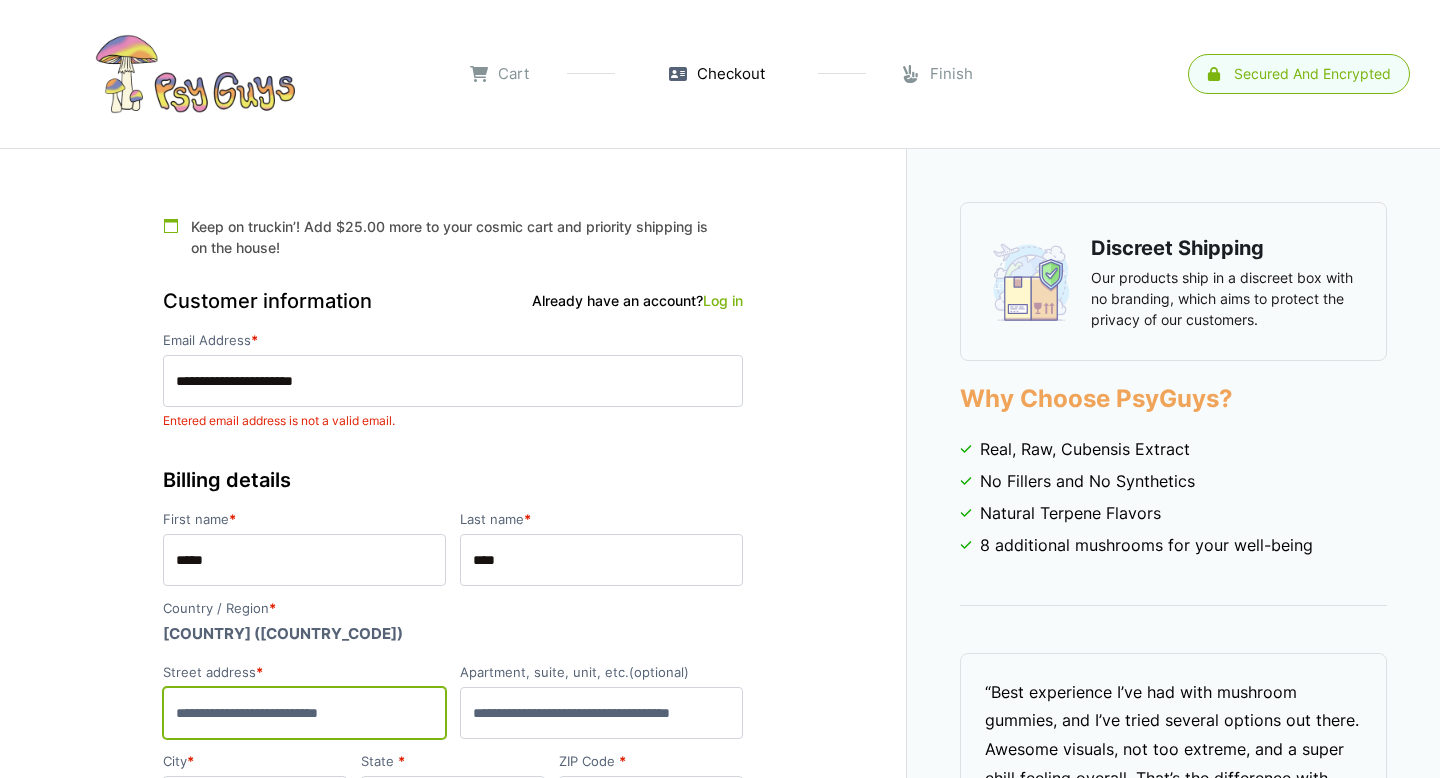 type on "**********" 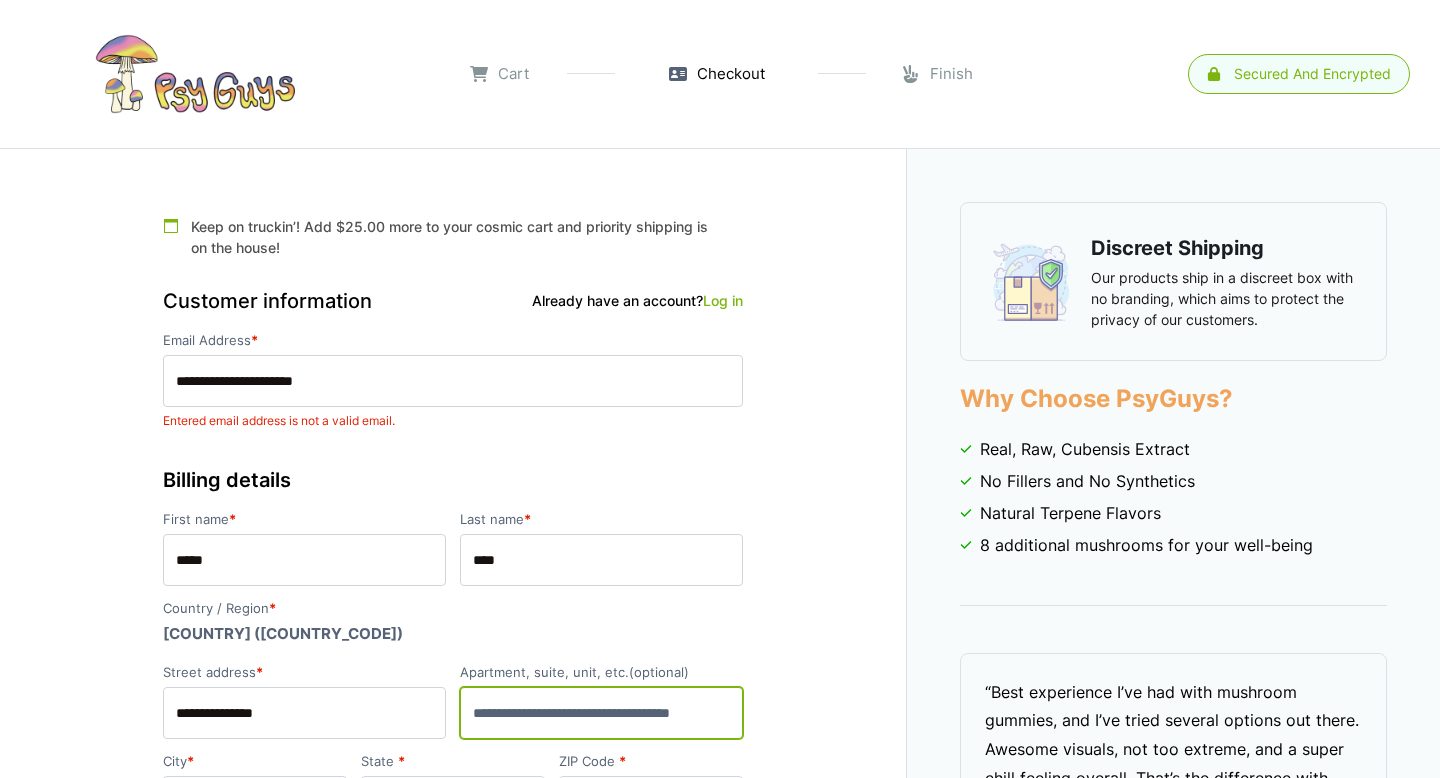 type on "*******" 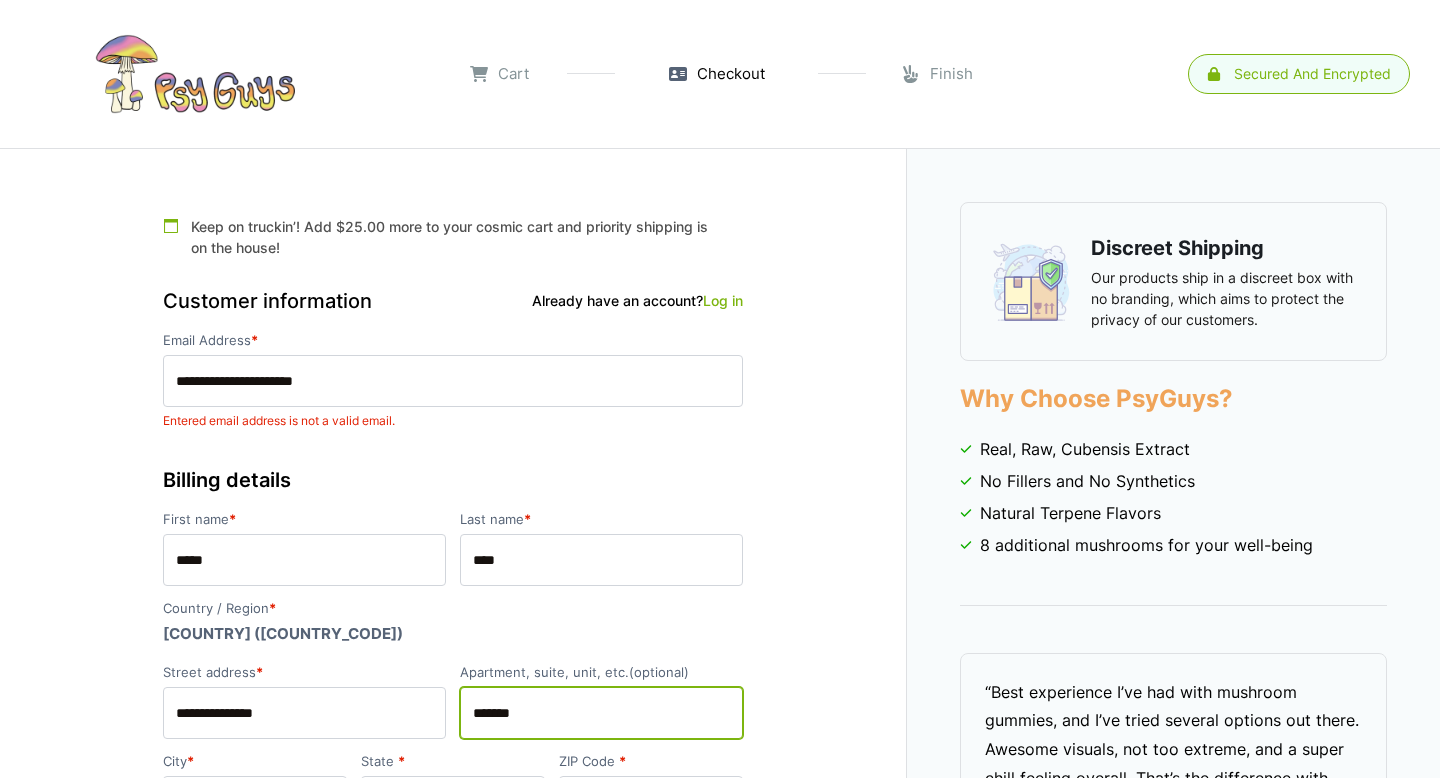 type on "********" 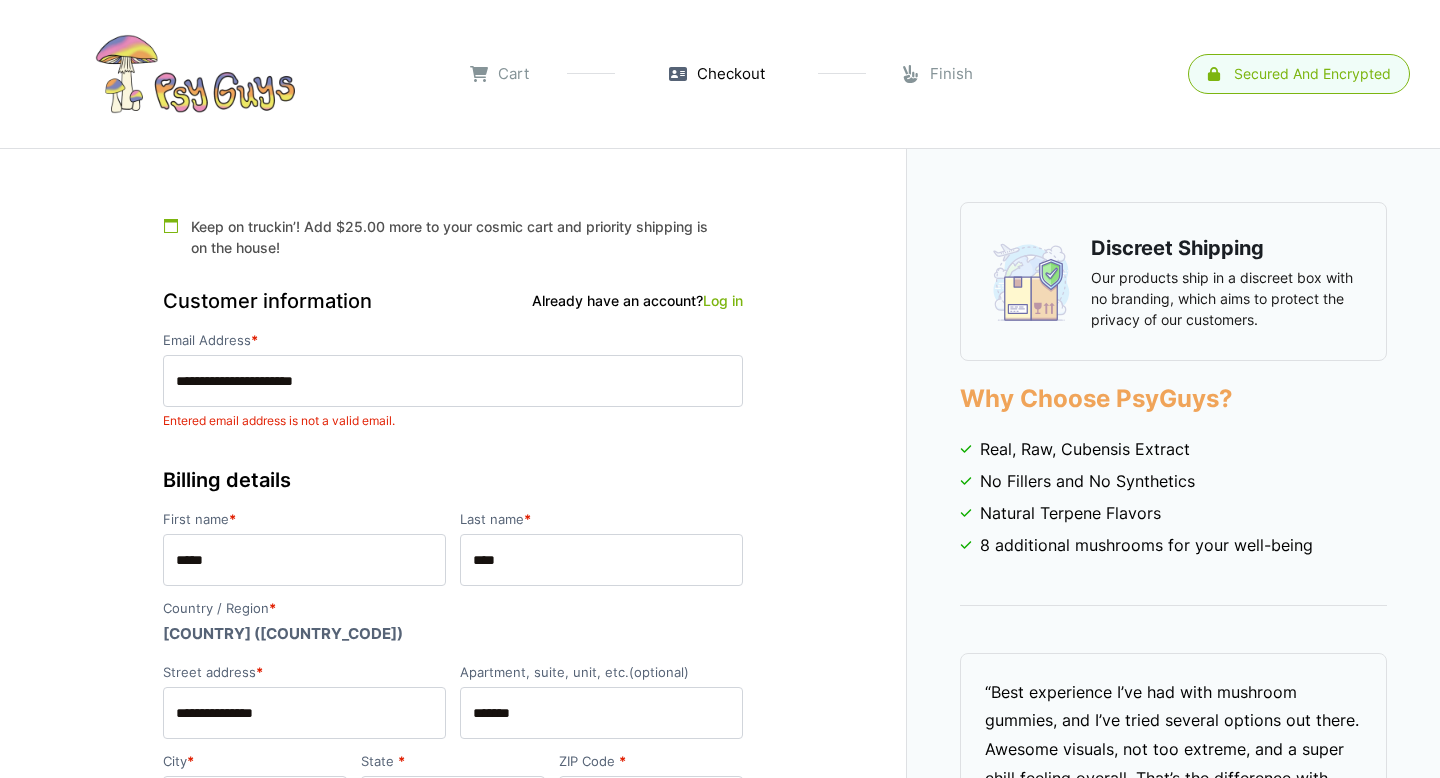 select on "**" 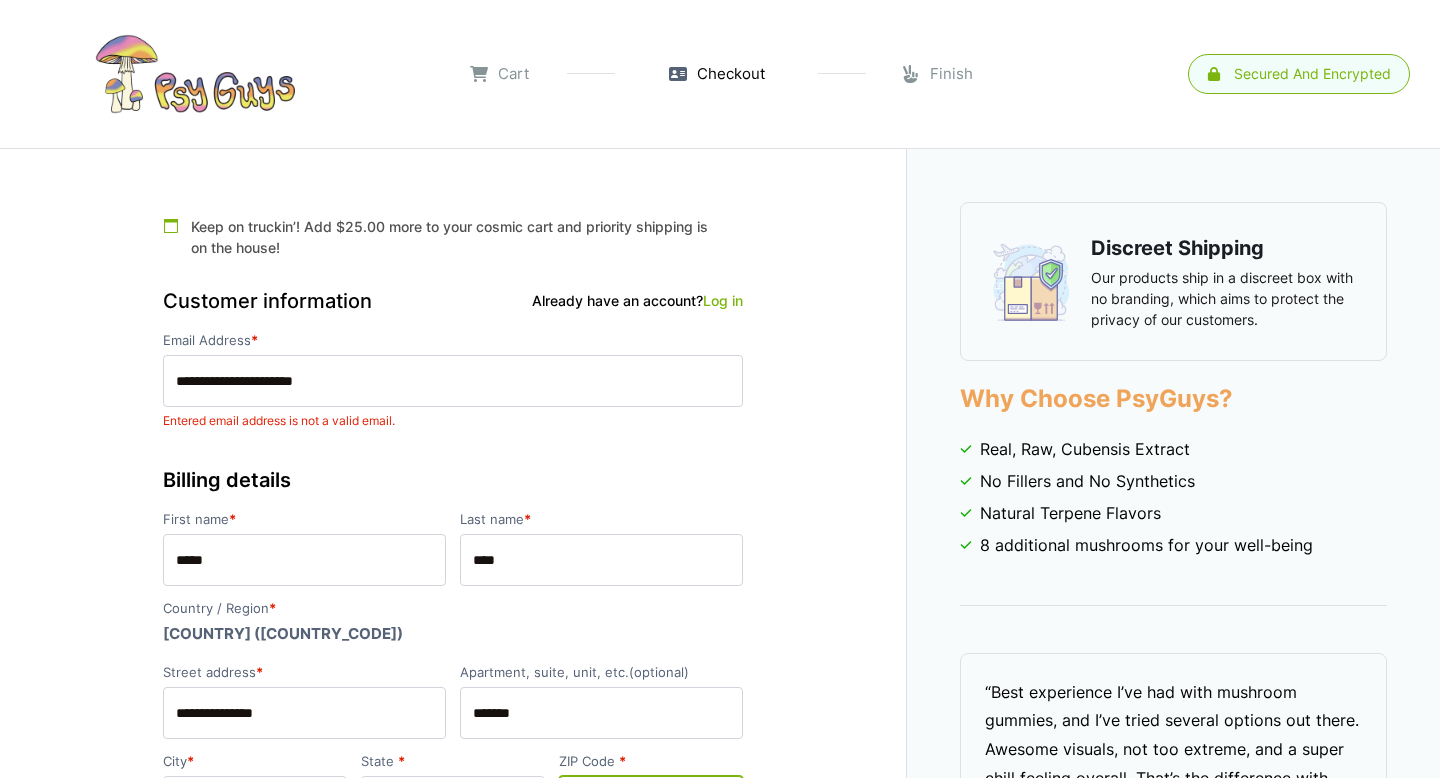 type on "**********" 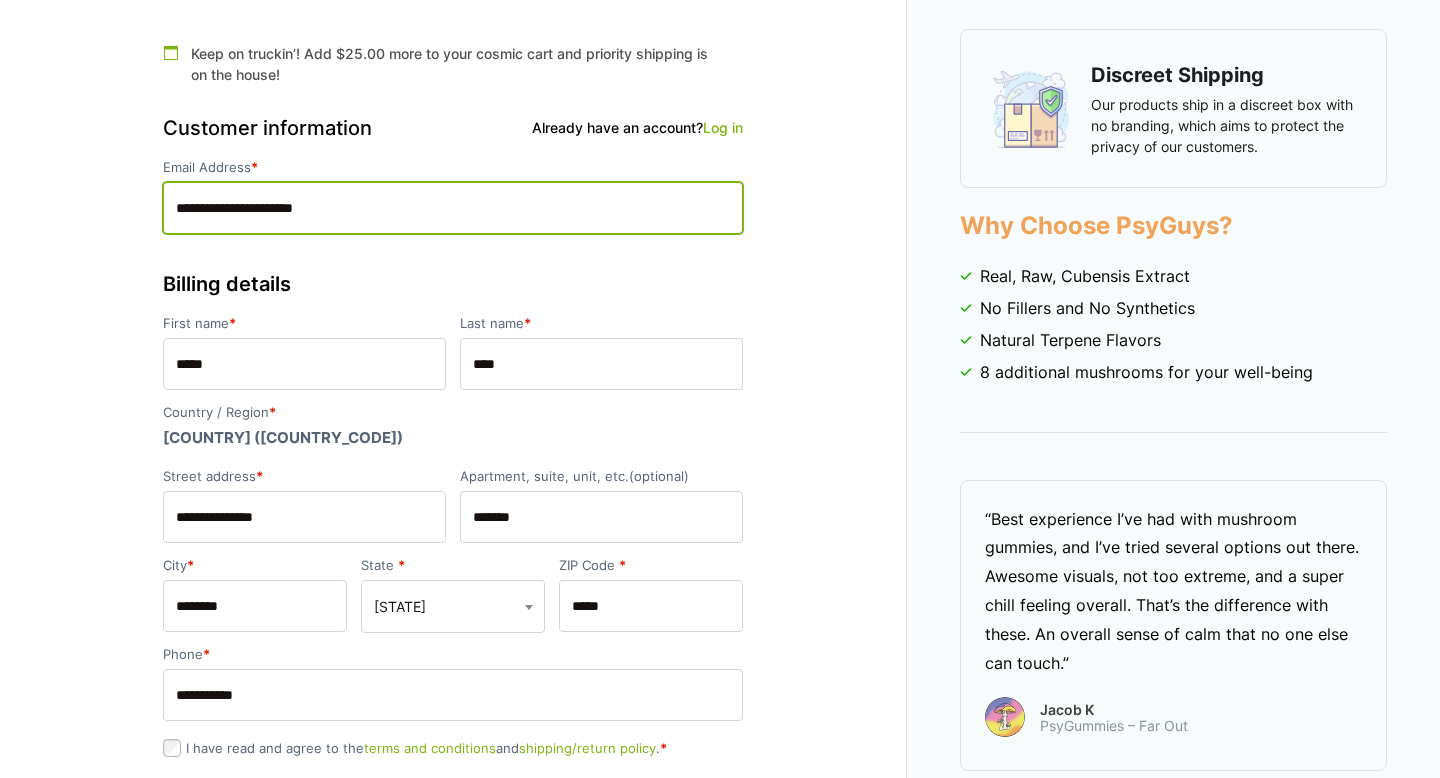 scroll, scrollTop: 232, scrollLeft: 0, axis: vertical 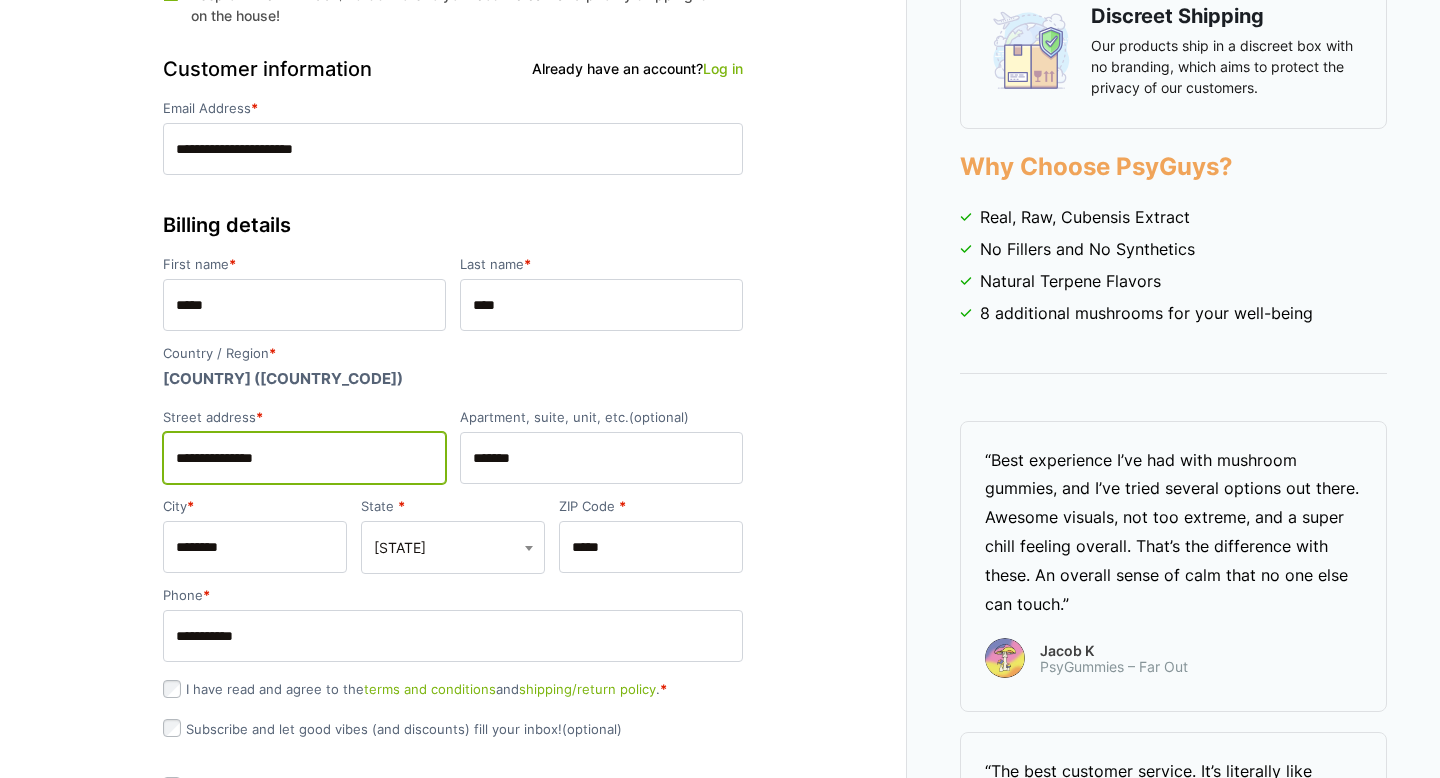 drag, startPoint x: 342, startPoint y: 447, endPoint x: 83, endPoint y: 434, distance: 259.32605 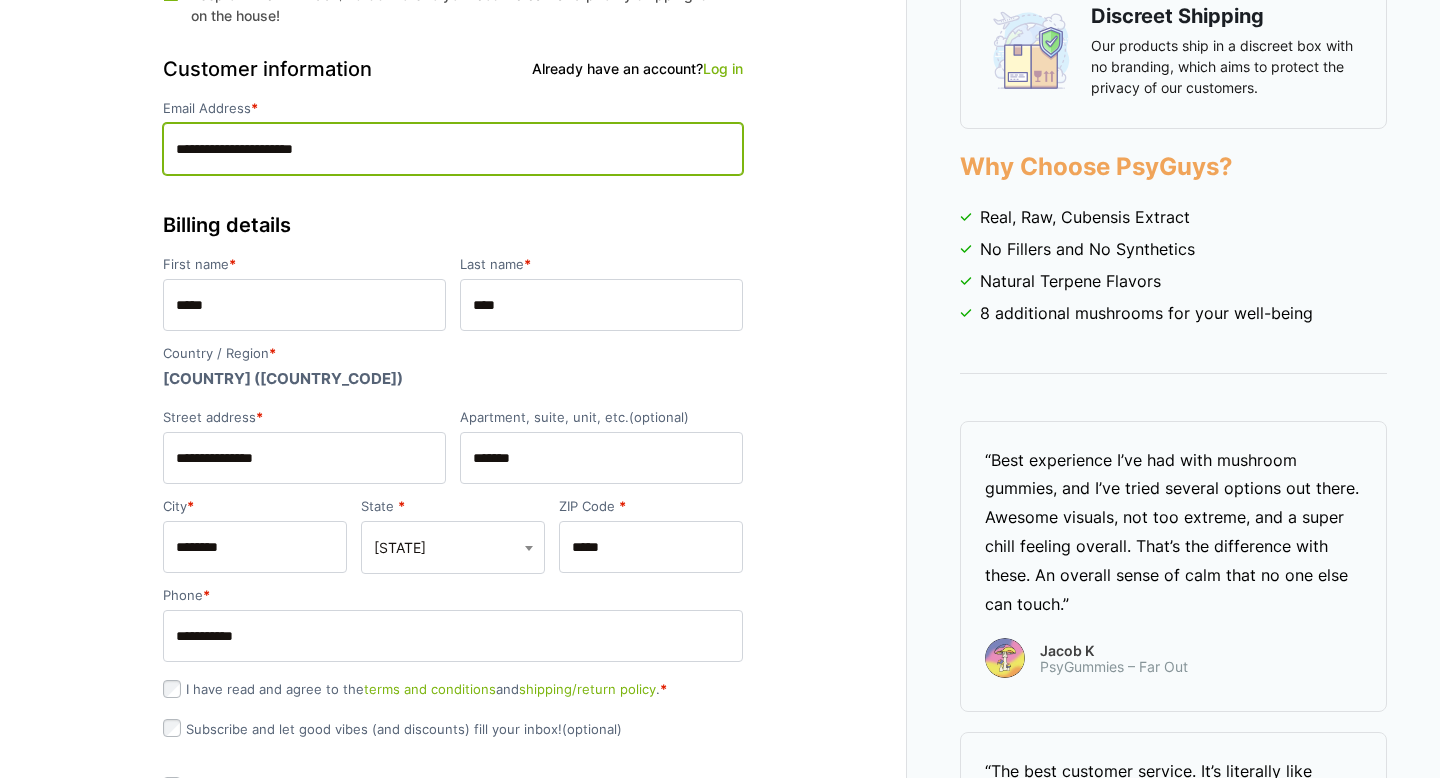 drag, startPoint x: 380, startPoint y: 155, endPoint x: 89, endPoint y: 150, distance: 291.04294 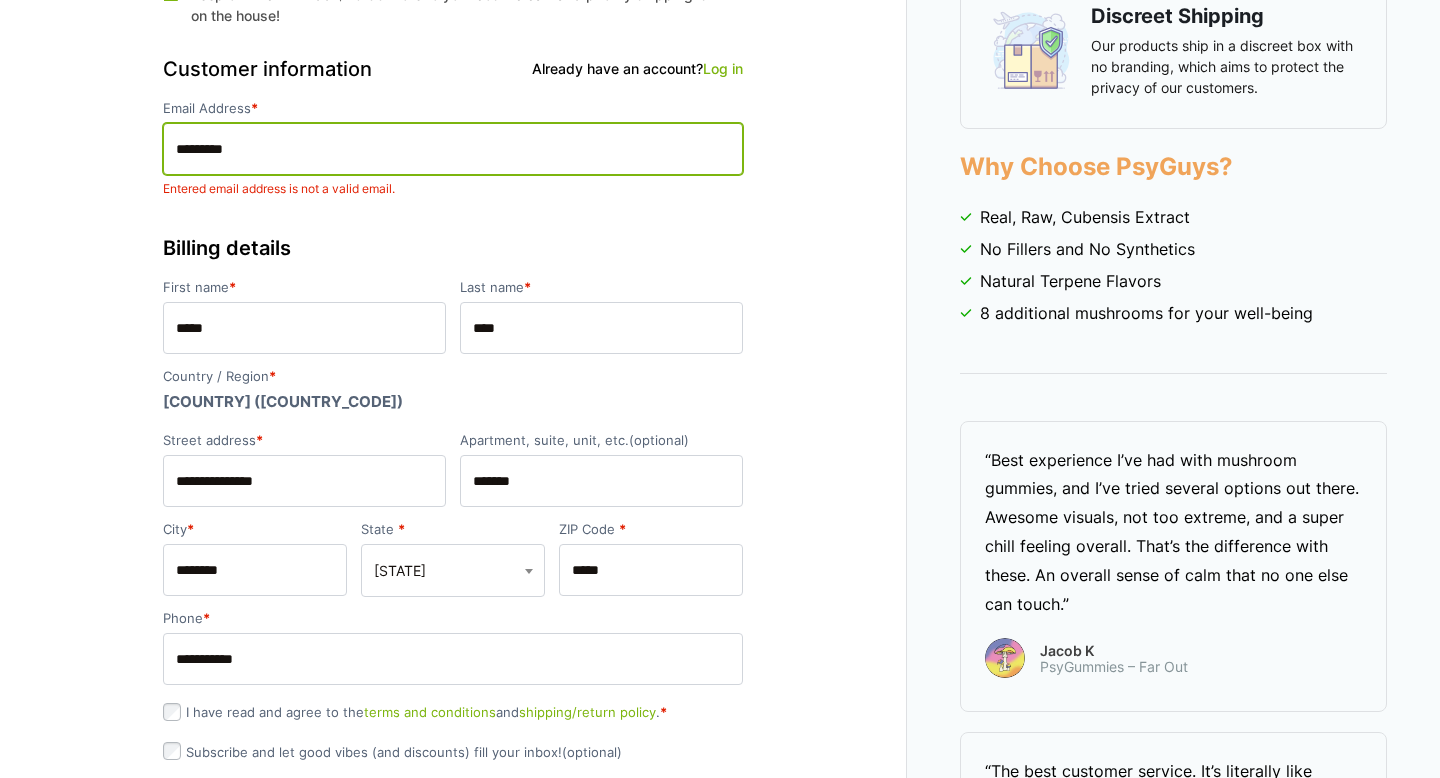 type on "**********" 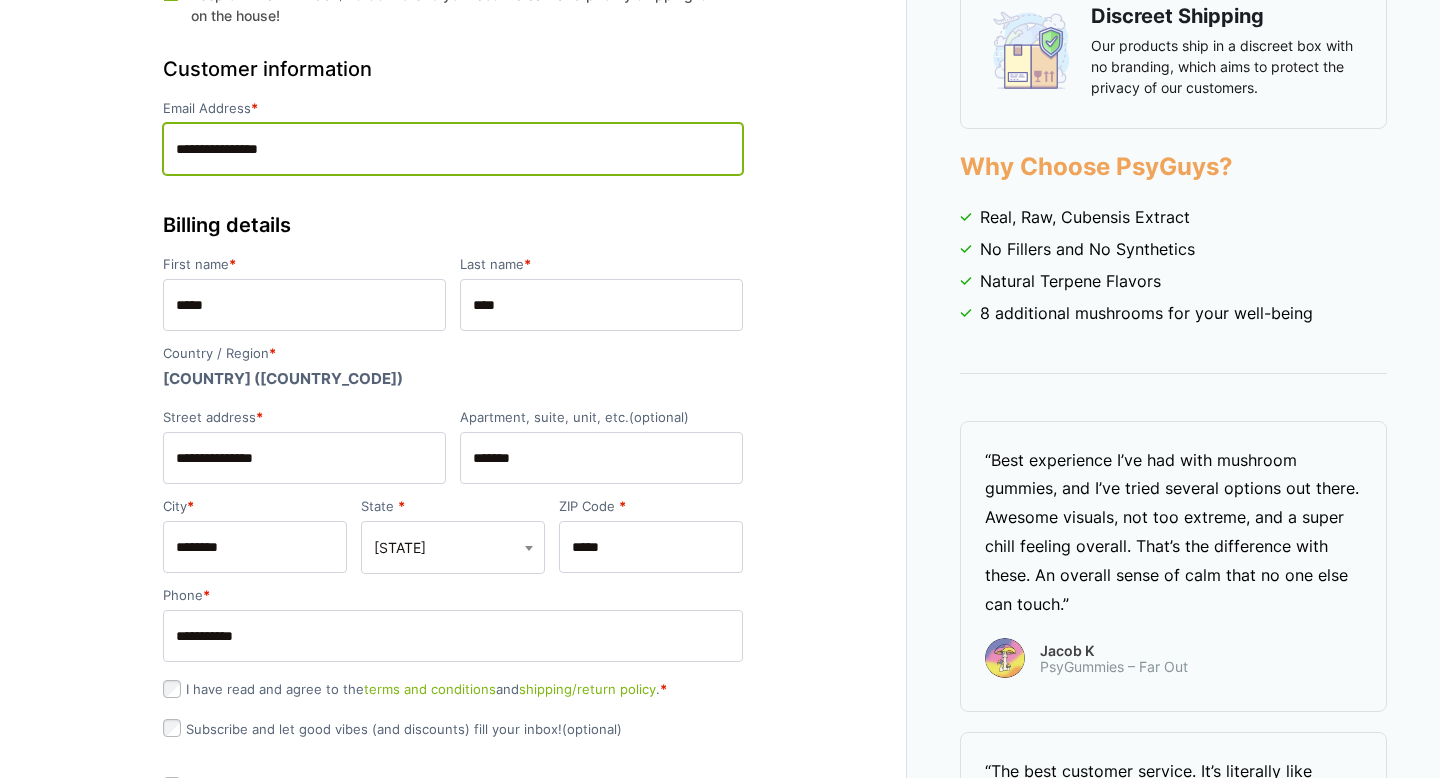 type on "**********" 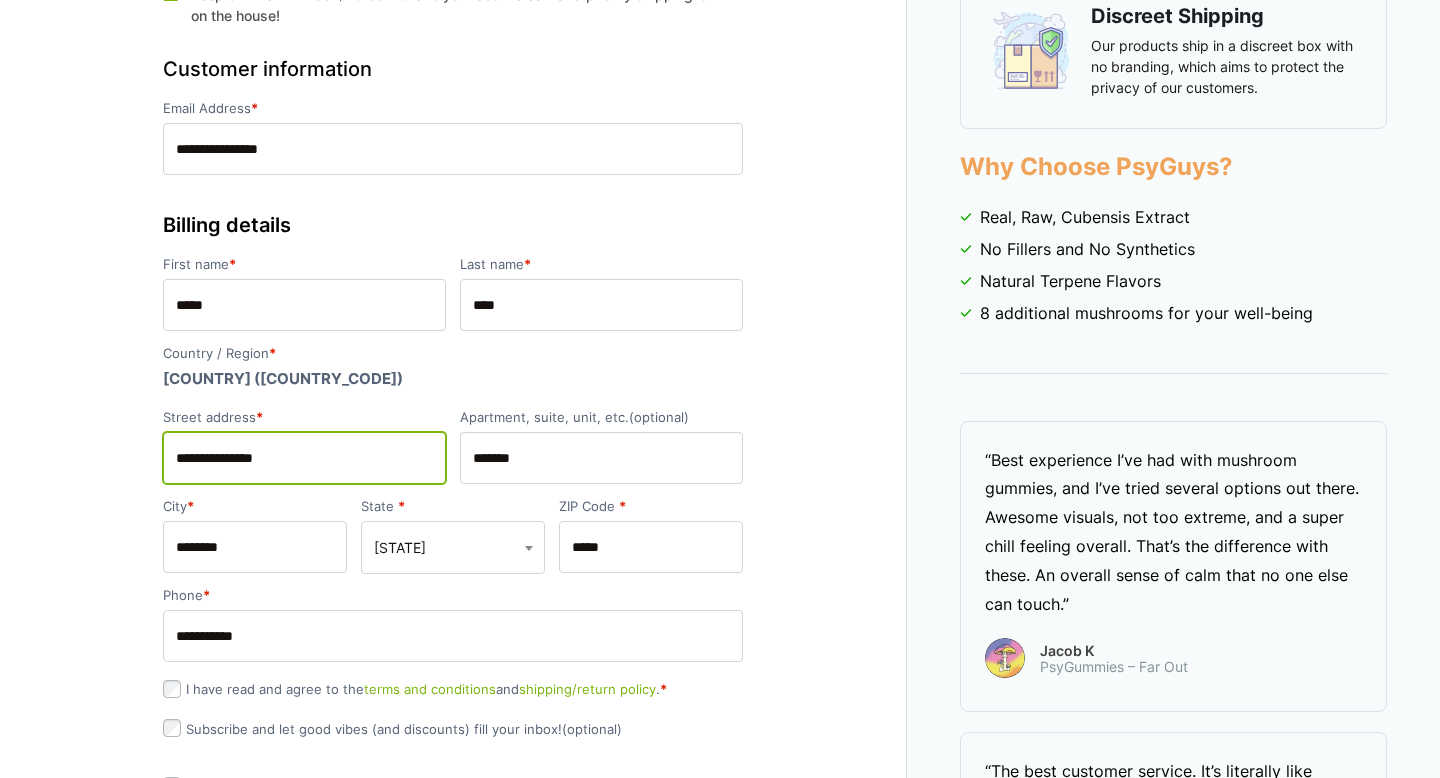 drag, startPoint x: 332, startPoint y: 473, endPoint x: 22, endPoint y: 470, distance: 310.01453 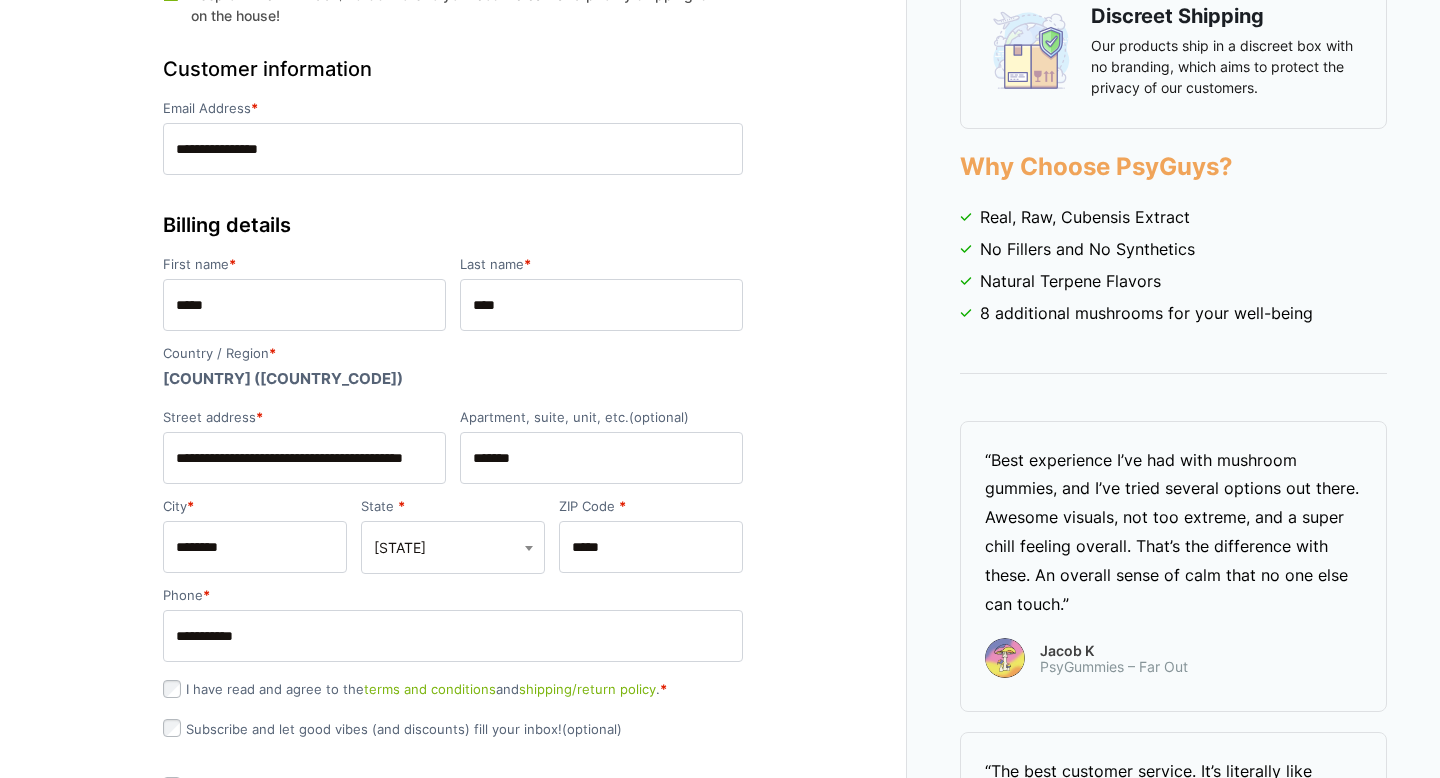 type on "**********" 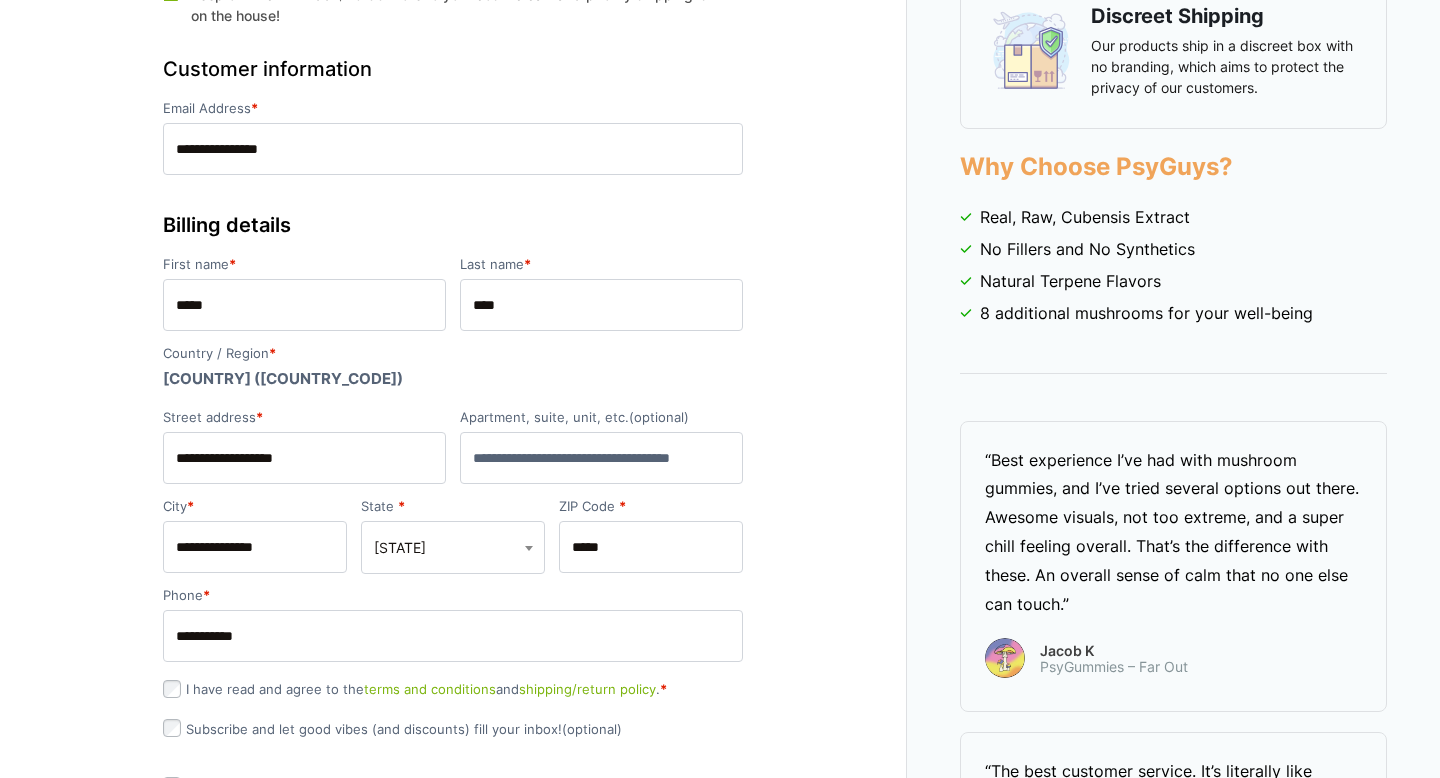 select on "**" 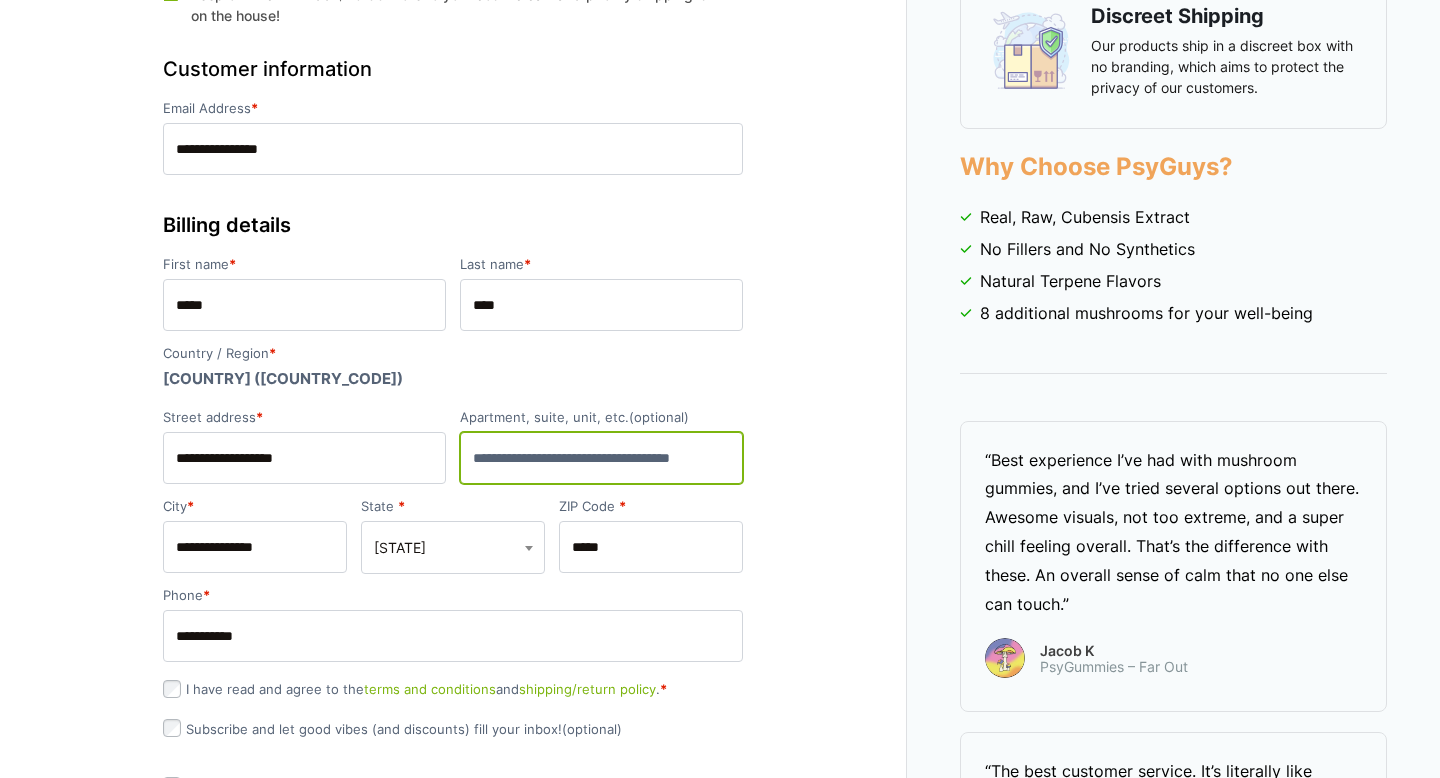 drag, startPoint x: 509, startPoint y: 461, endPoint x: 512, endPoint y: 441, distance: 20.22375 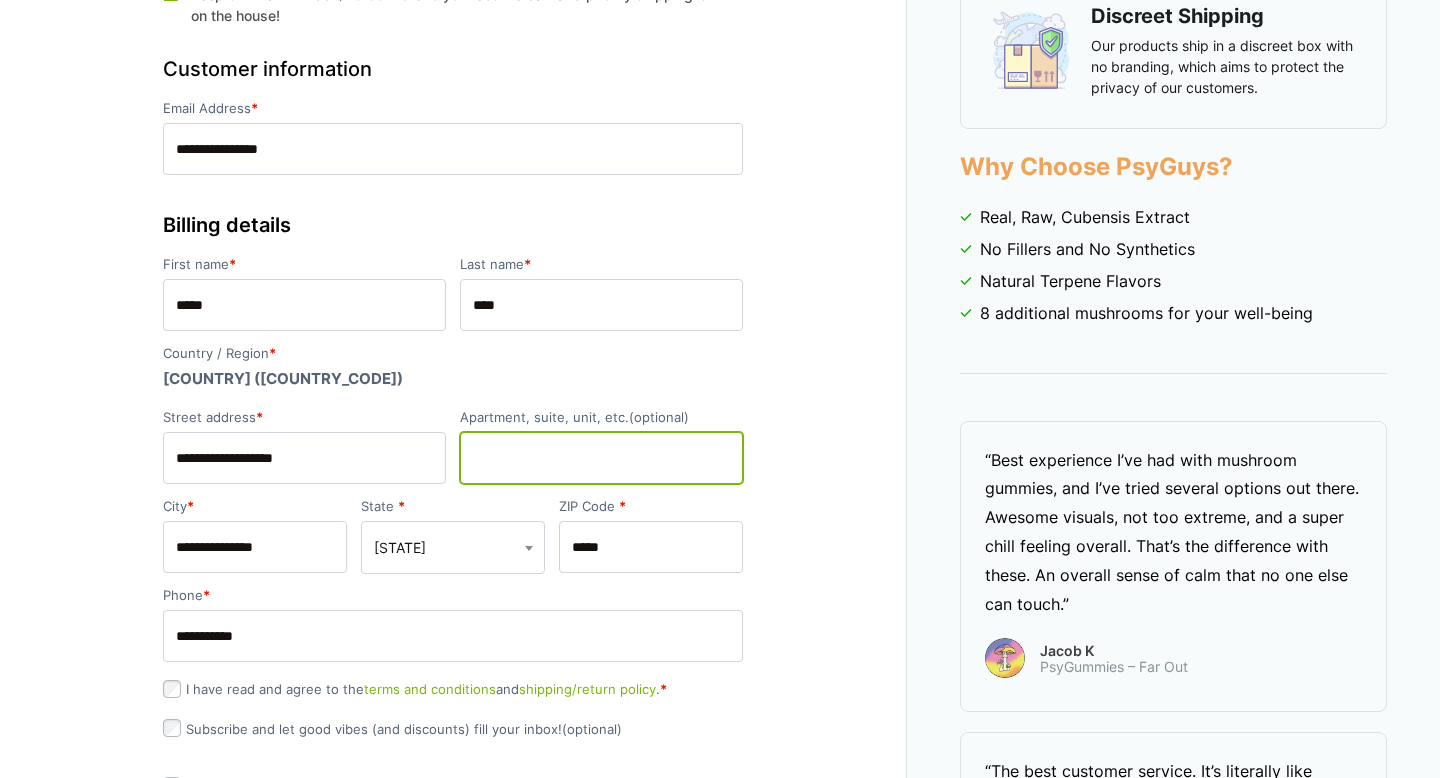 click on "Apartment, suite, unit, etc.  (optional)" at bounding box center (601, 458) 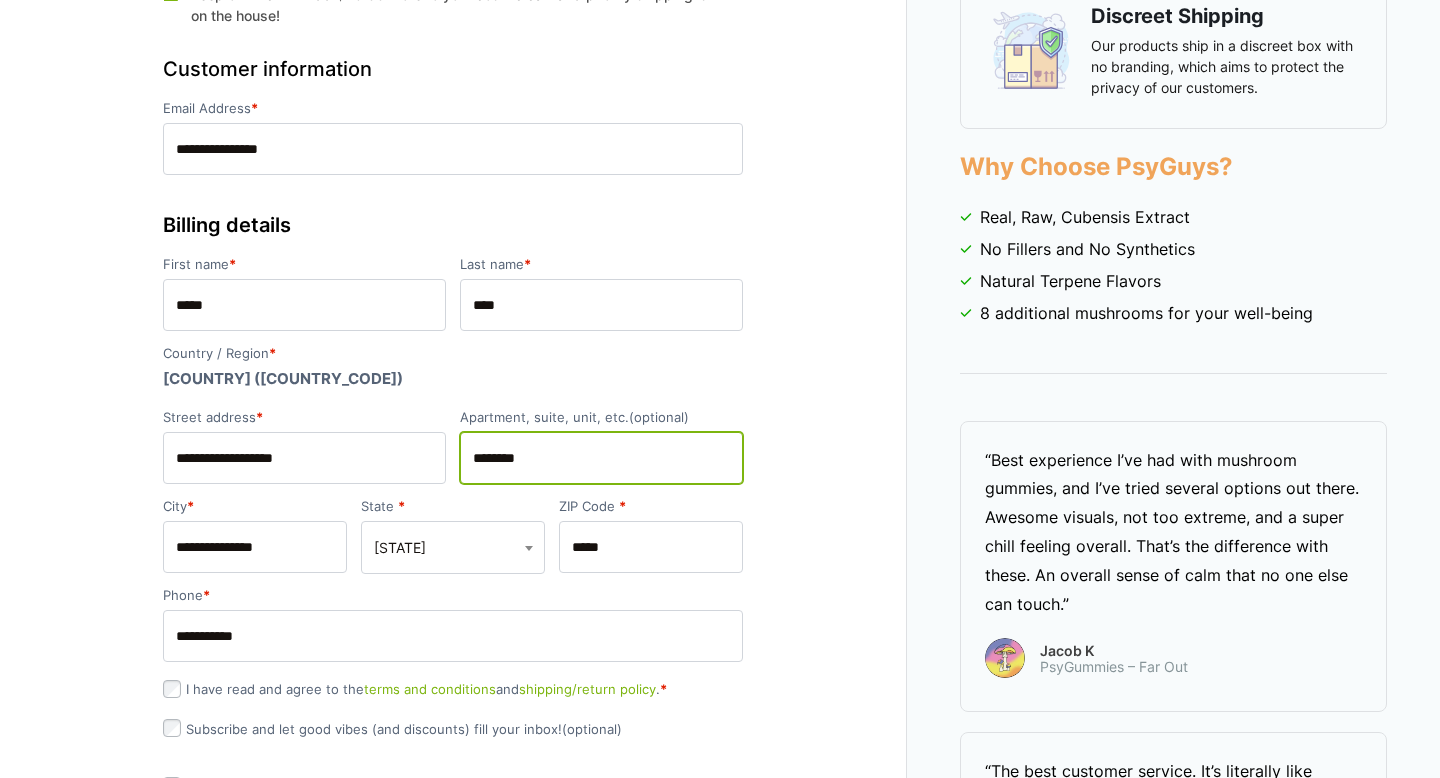 type on "********" 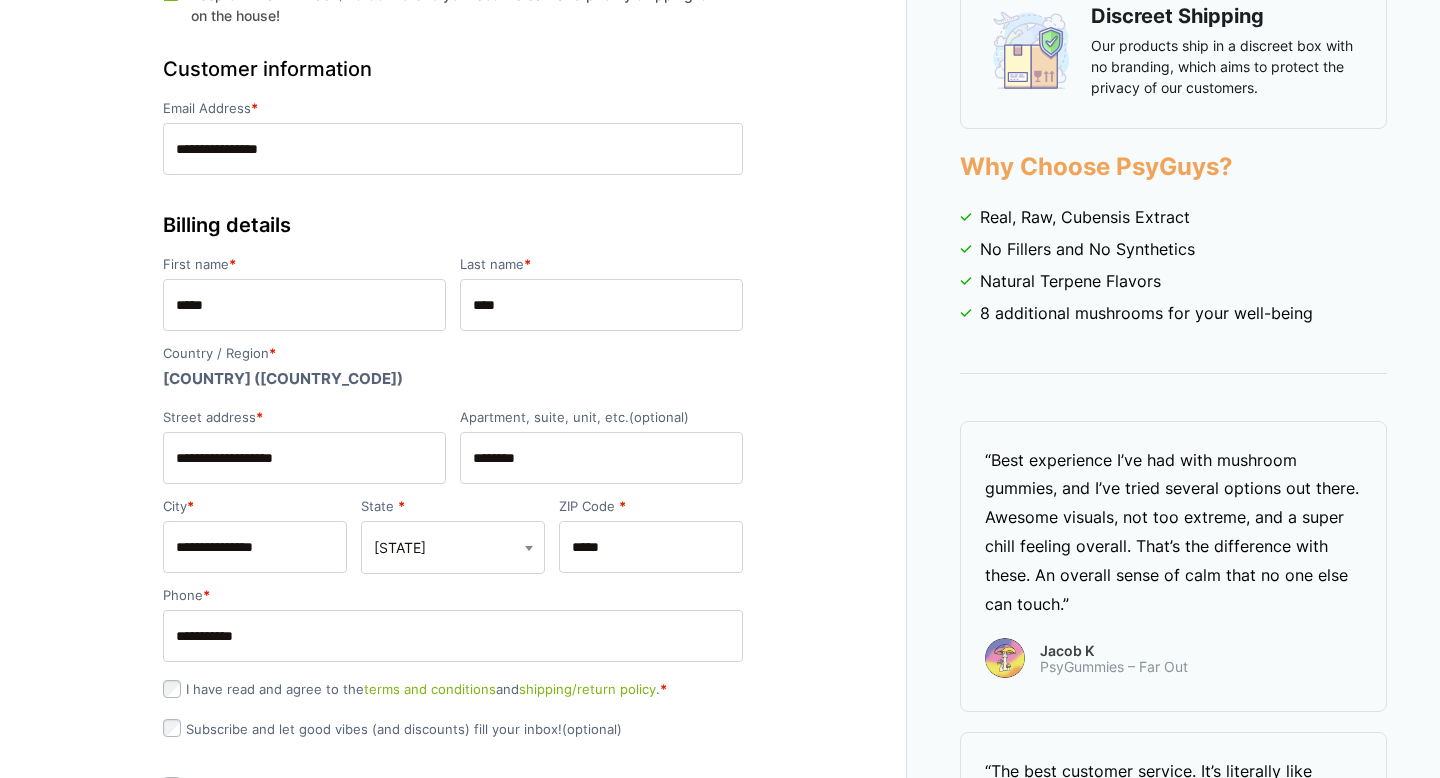 click on "Discreet Shipping Our products ship in a discreet box with no branding, which aims to protect the privacy of our customers.
Keep on truckin’! Add $25.00 more to your cosmic cart and priority shipping is on the house!
Show Order Summary
$ 85.00
Product
Subtotal
PsyGummies - Far Out - Passionfruit, 10 Count  						  × 1
$ 75.00
Subtotal
$ 75.00
Shipping
USPS Priority Mail®:  $ 10.00
USPS Priority Mail Express™ (1-2 days):  $ 47.80
UPS Ground:  $ 27.12
UPS 2 Day Air:  $ 49.84
UPS Next Day Air:  $ 71.13
Total
$ 85.00" at bounding box center [453, 1270] 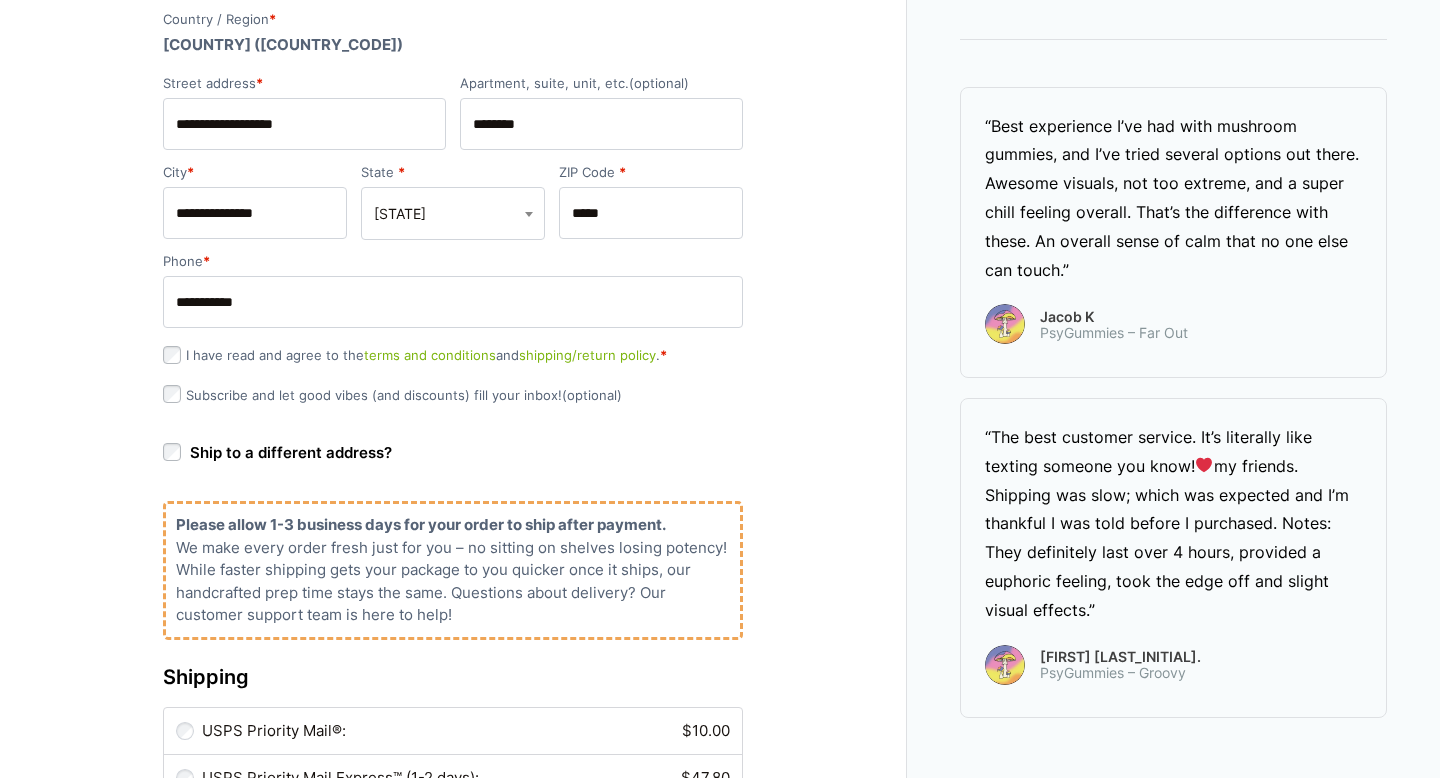 scroll, scrollTop: 571, scrollLeft: 0, axis: vertical 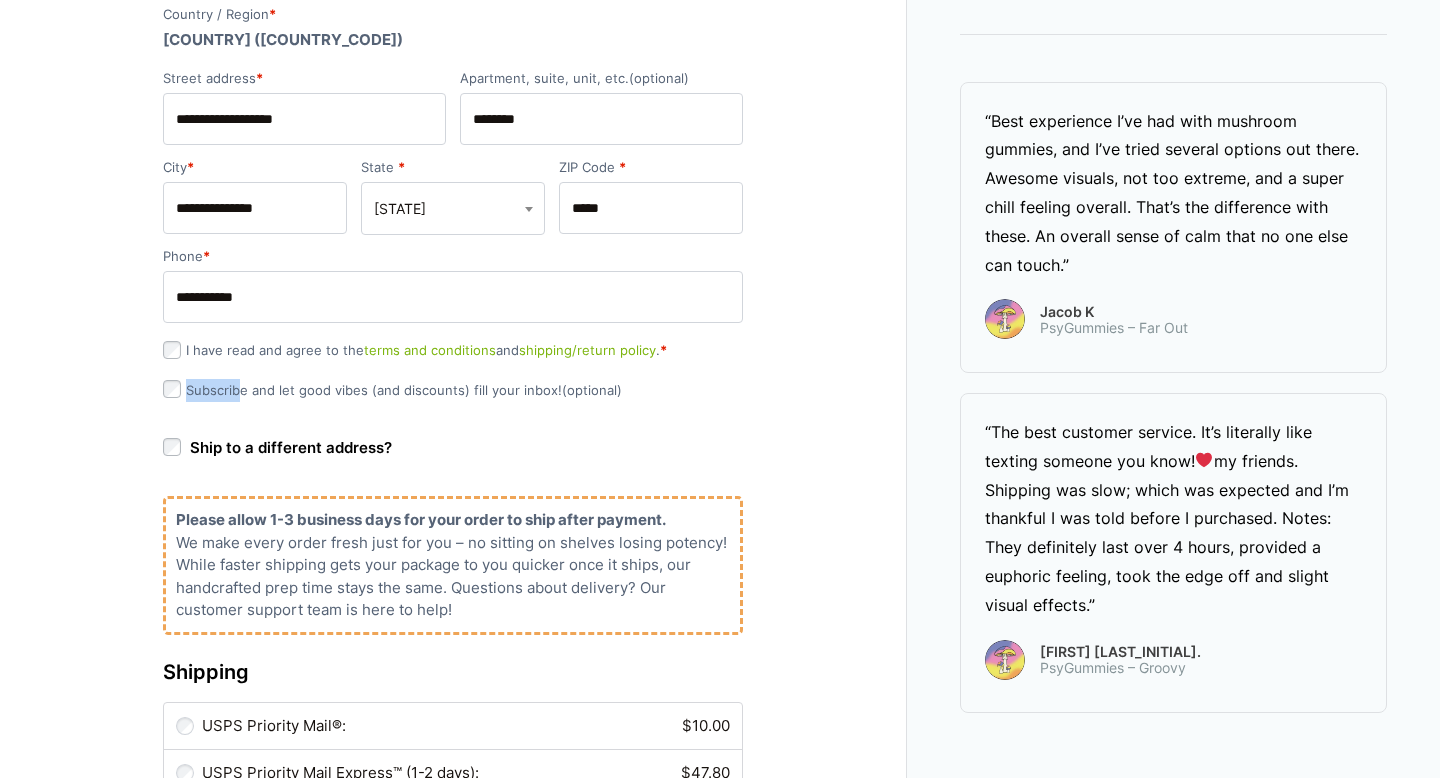 click on "Subscribe and let good vibes (and discounts) fill your inbox!  (optional)" at bounding box center [392, 390] 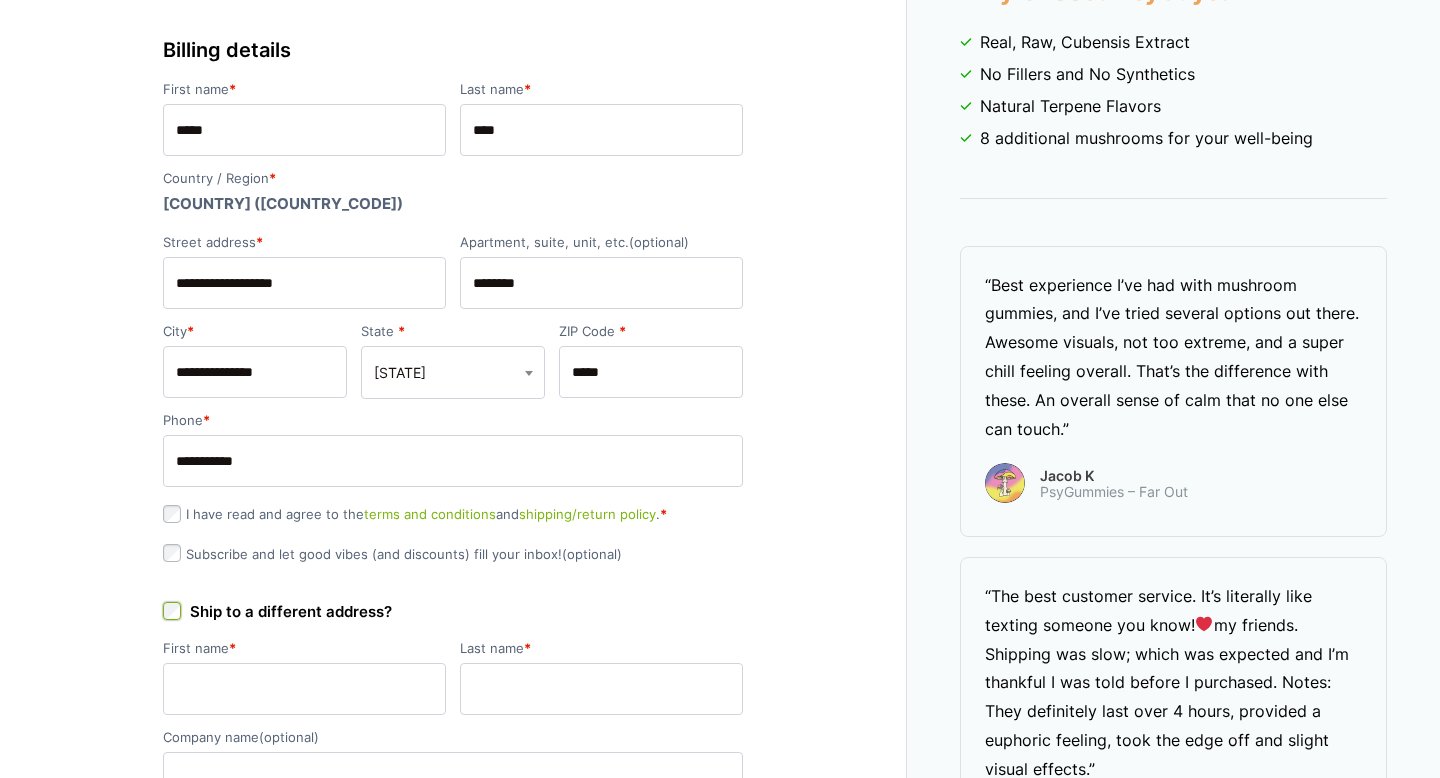 scroll, scrollTop: 205, scrollLeft: 0, axis: vertical 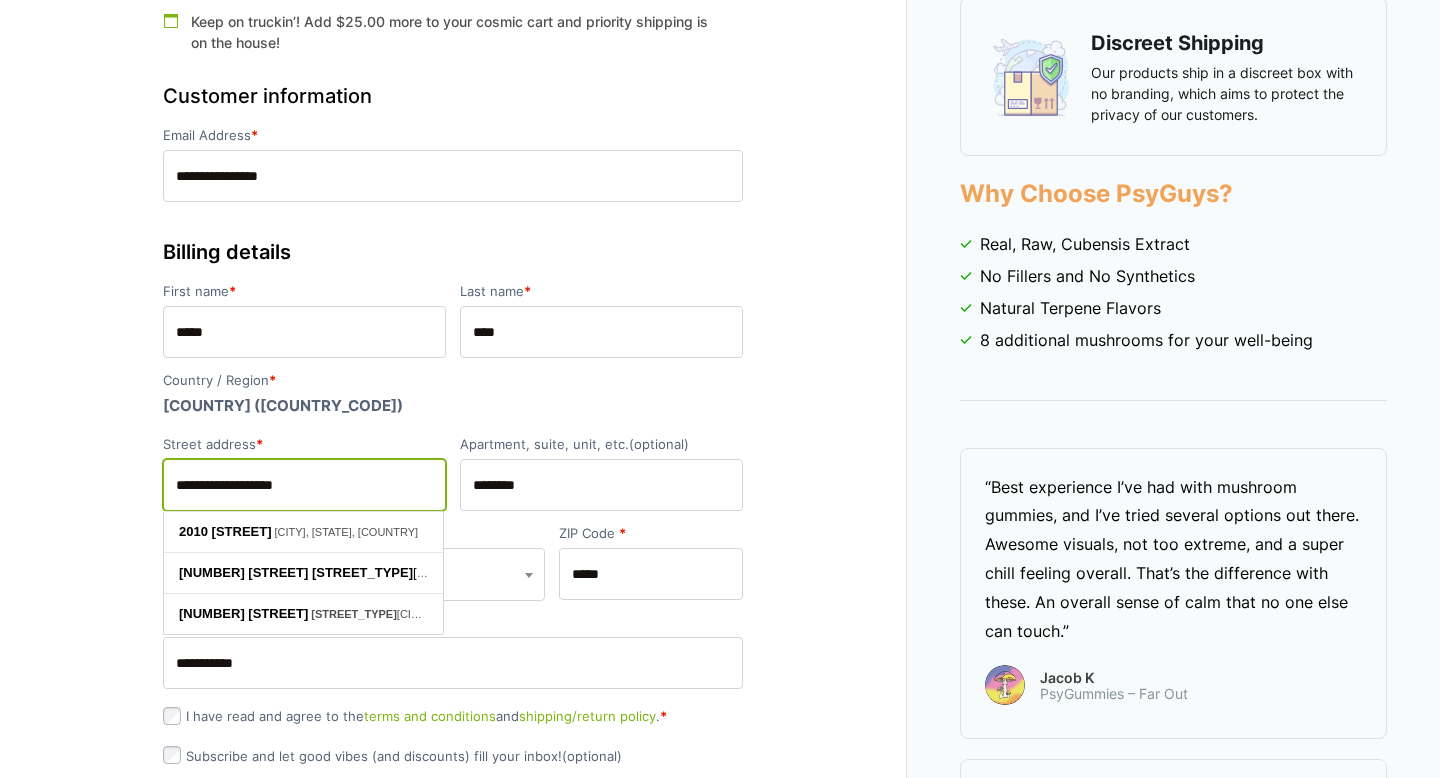drag, startPoint x: 349, startPoint y: 484, endPoint x: 66, endPoint y: 484, distance: 283 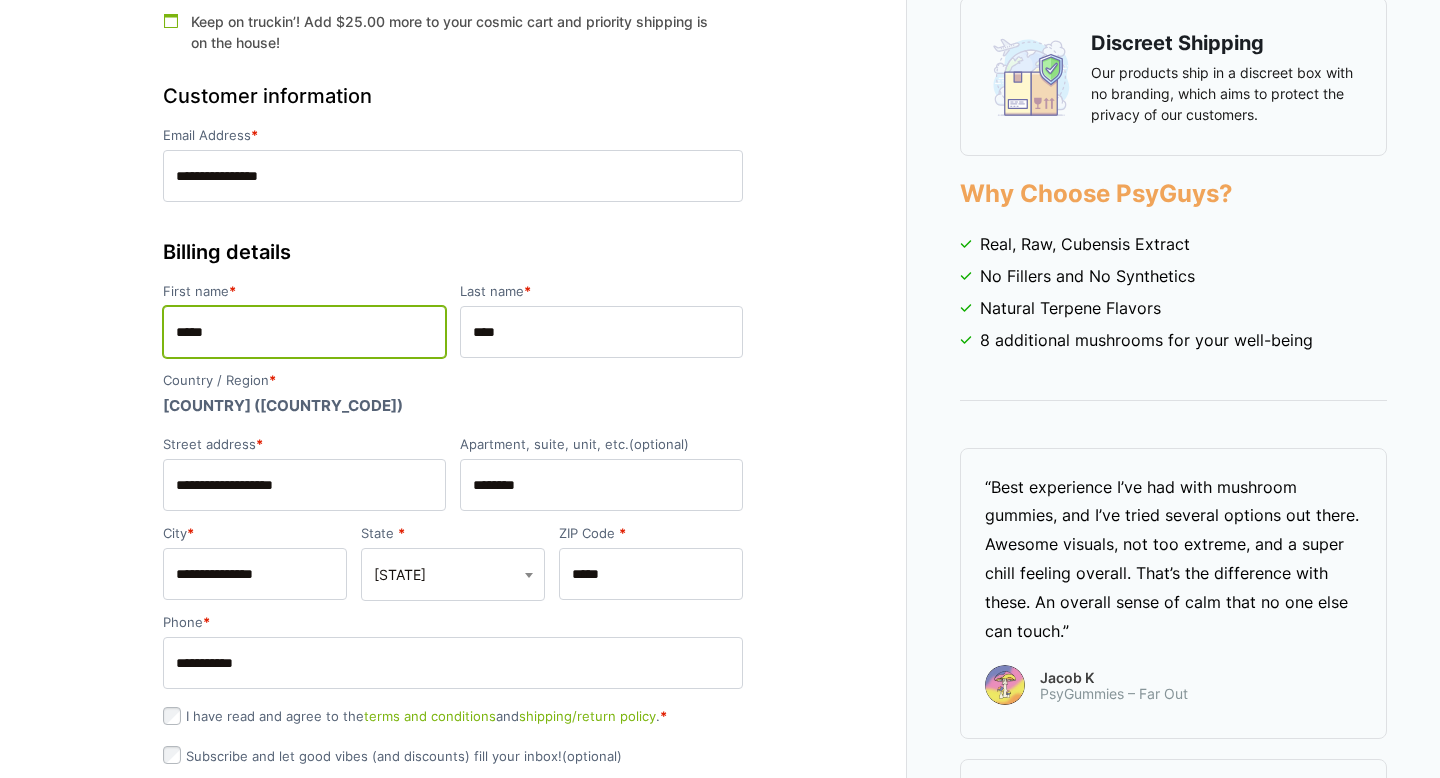 click on "*****" at bounding box center [304, 332] 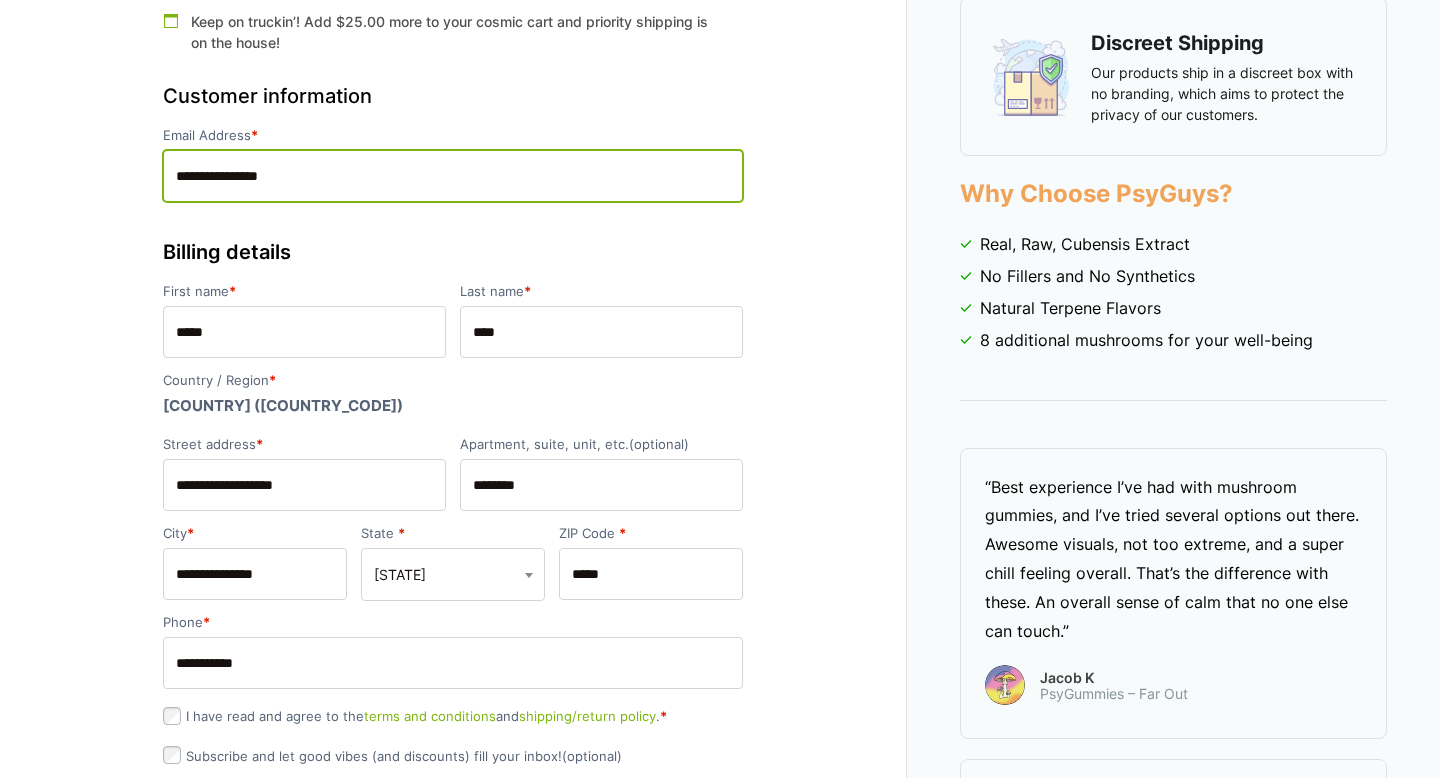 drag, startPoint x: 353, startPoint y: 164, endPoint x: 0, endPoint y: 162, distance: 353.00568 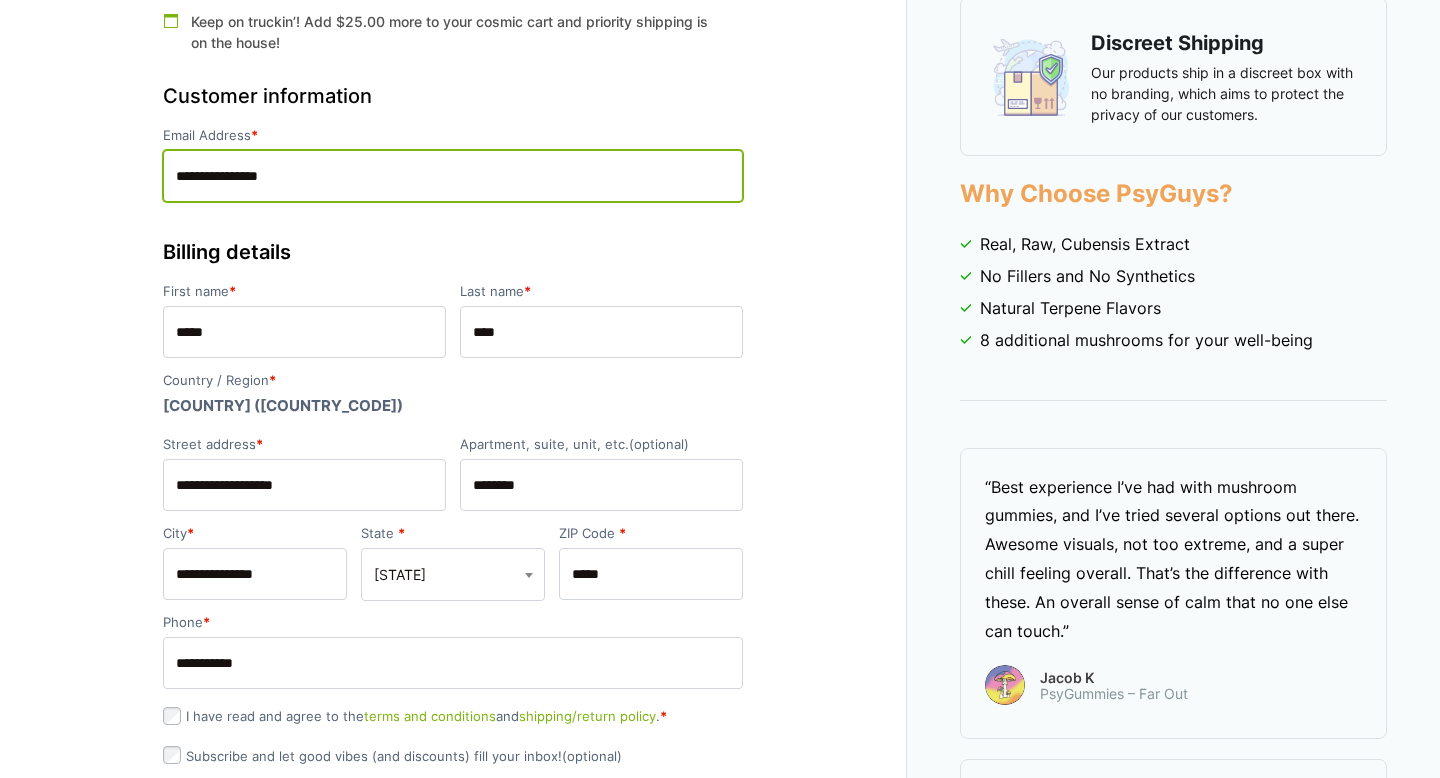 drag, startPoint x: 331, startPoint y: 178, endPoint x: 20, endPoint y: 178, distance: 311 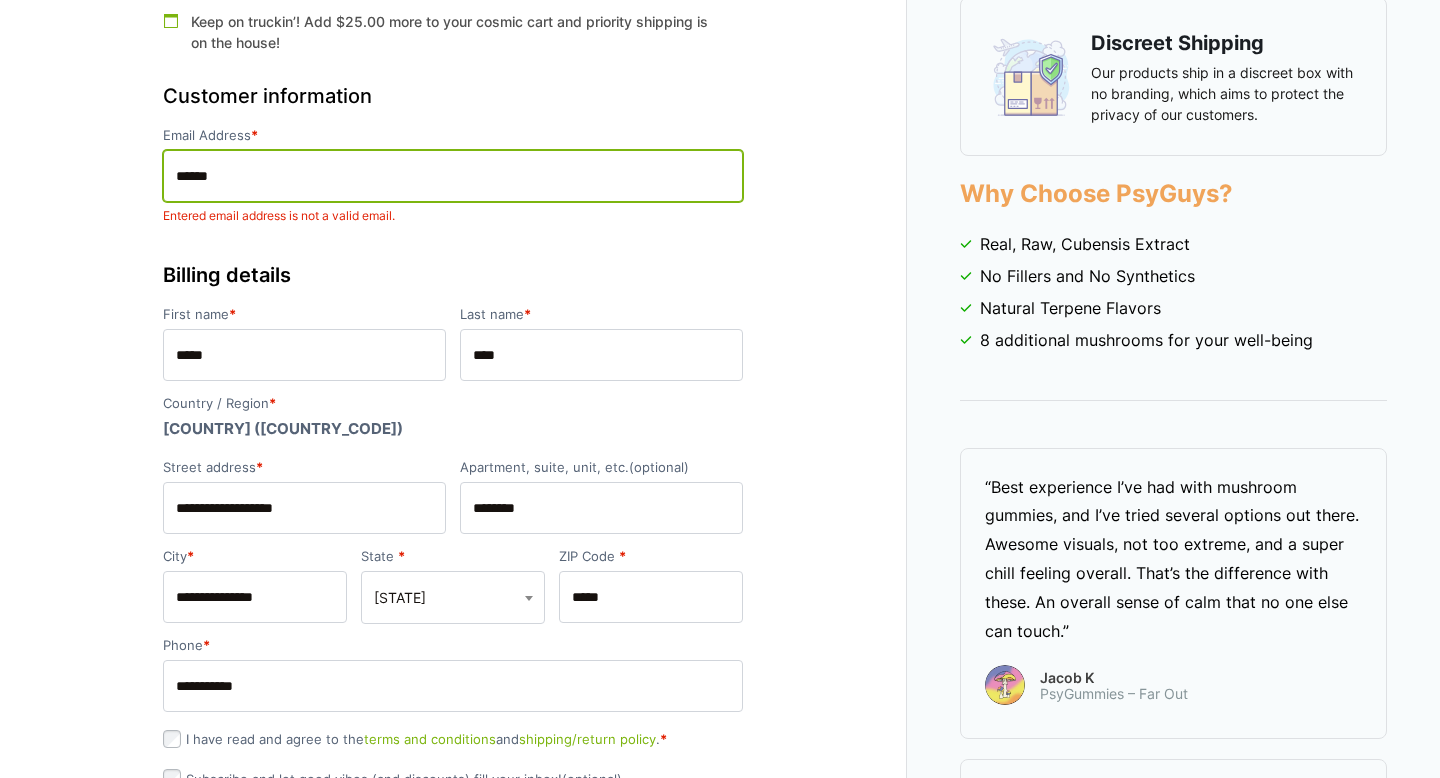 type on "**********" 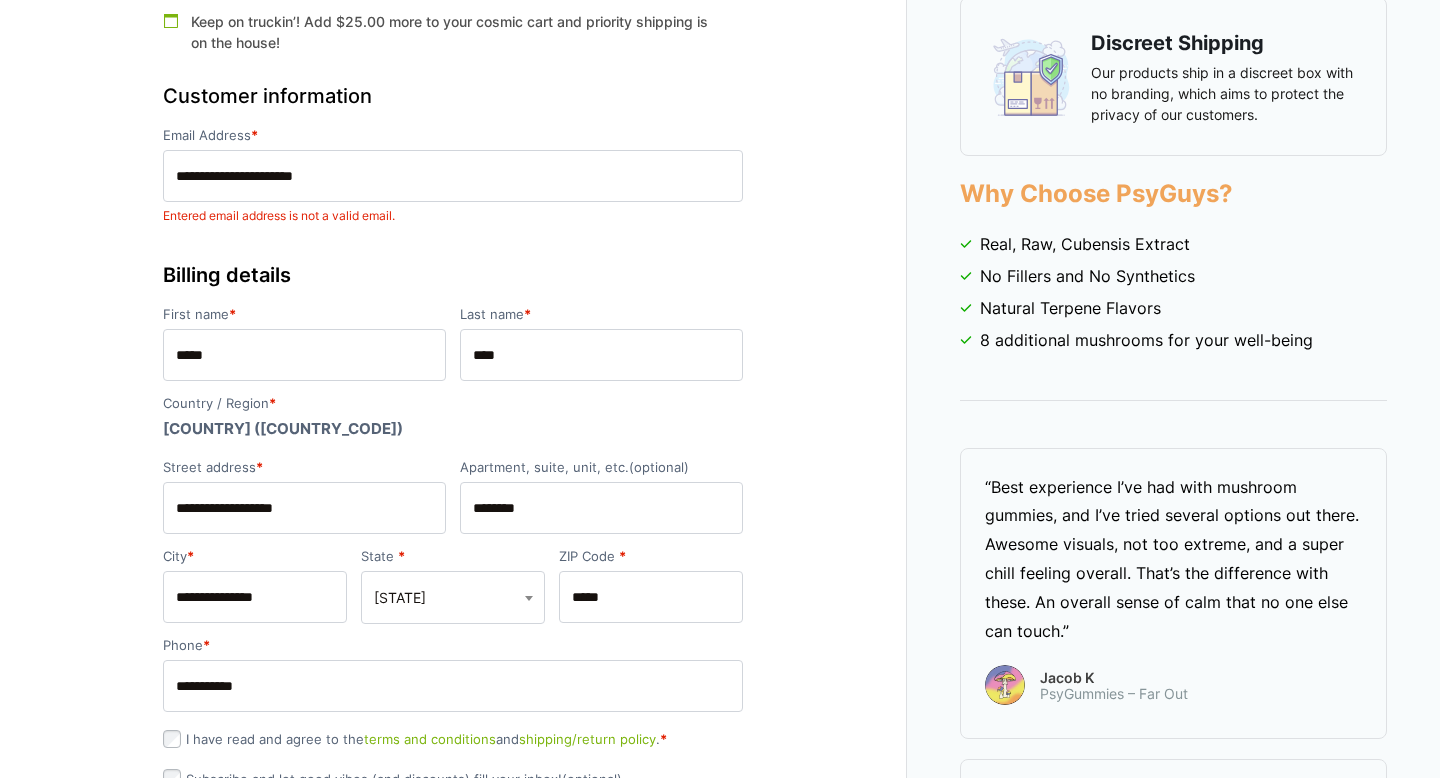 type on "********" 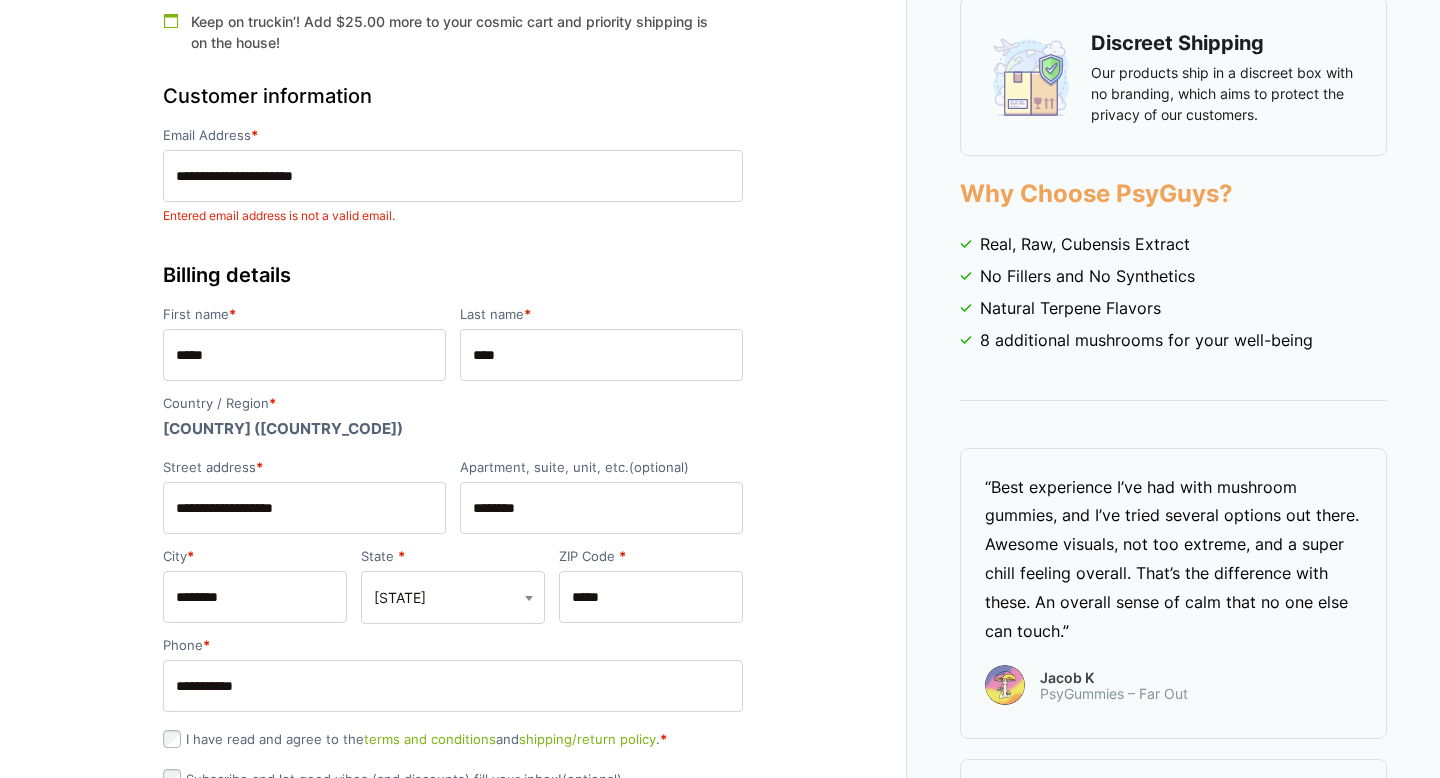 type on "*****" 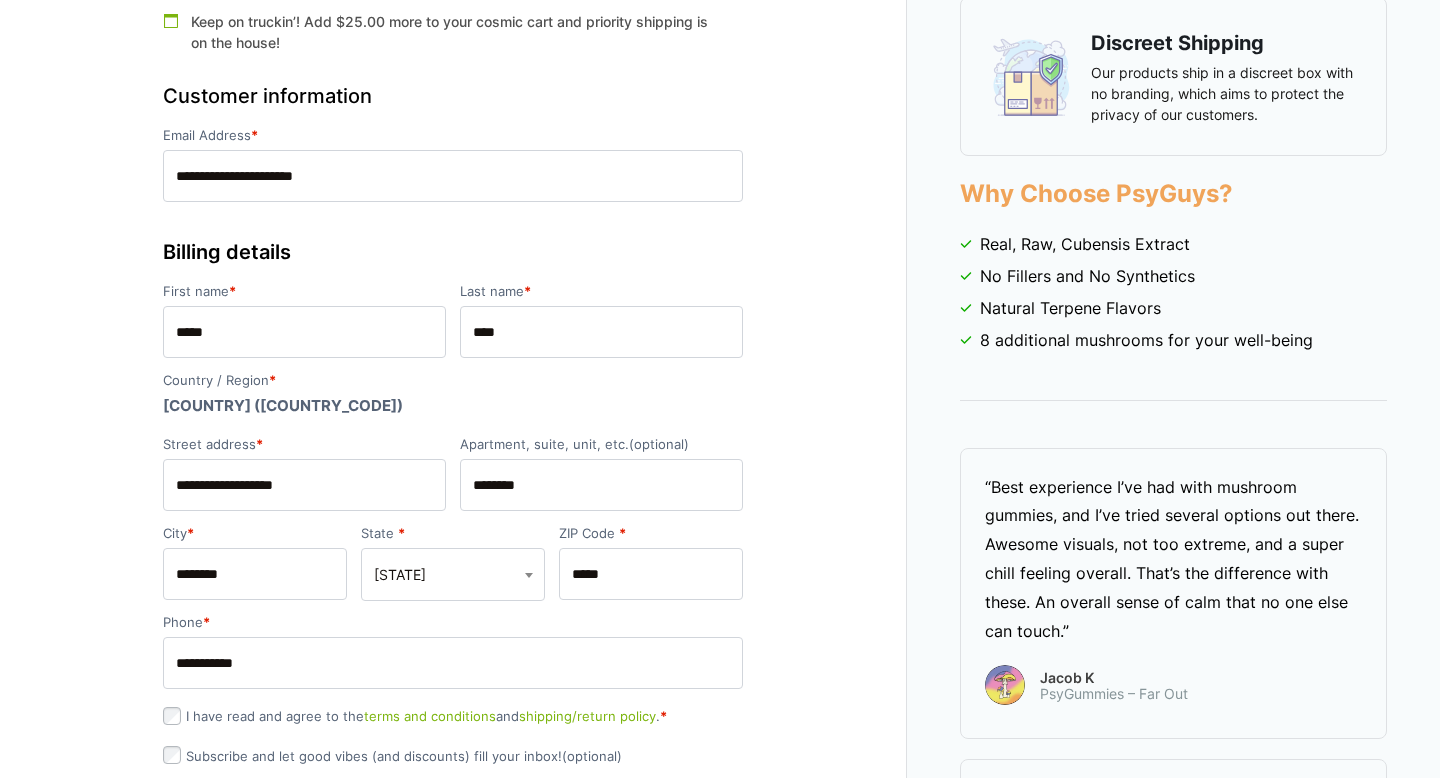 click on "Country / Region  * United States (US)" at bounding box center (453, 396) 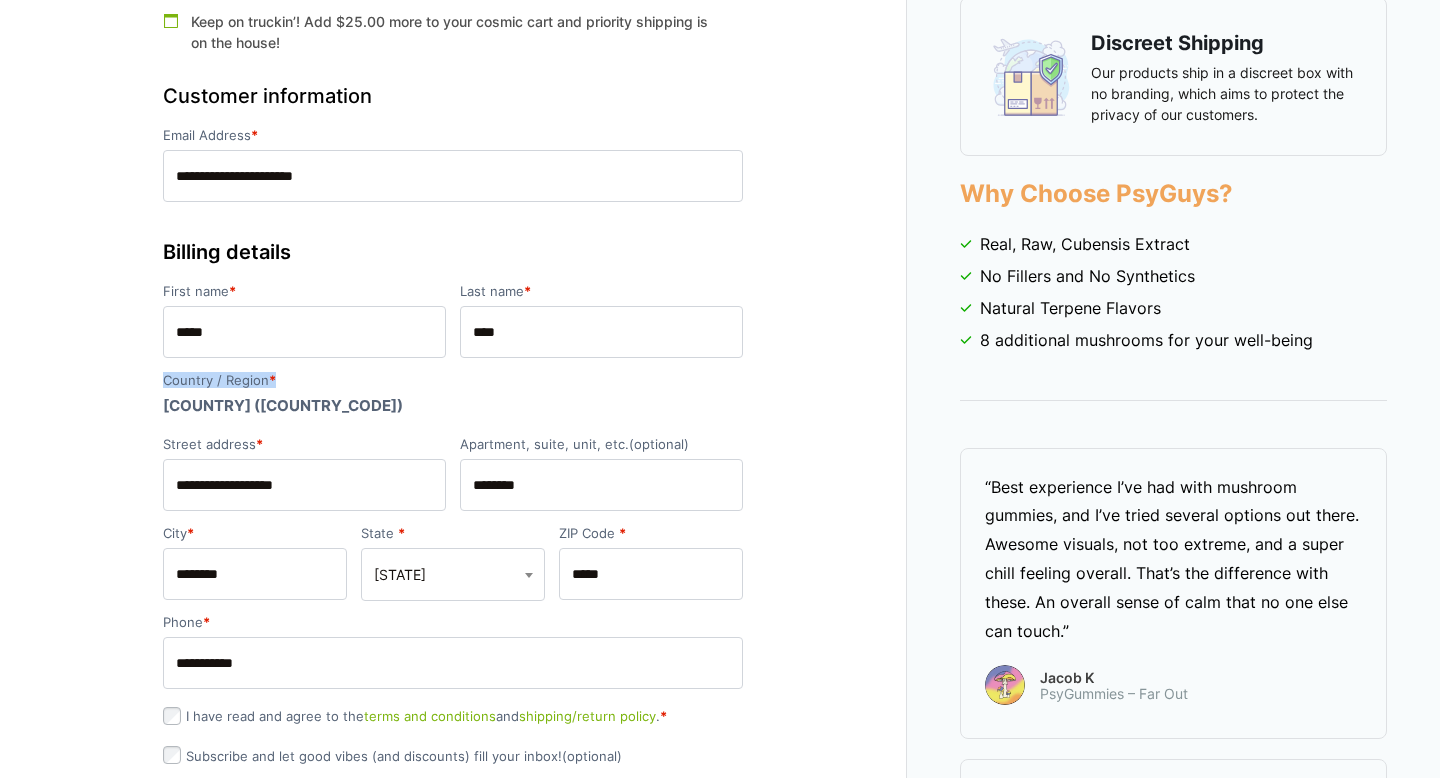 click on "Country / Region  *" at bounding box center (453, 380) 